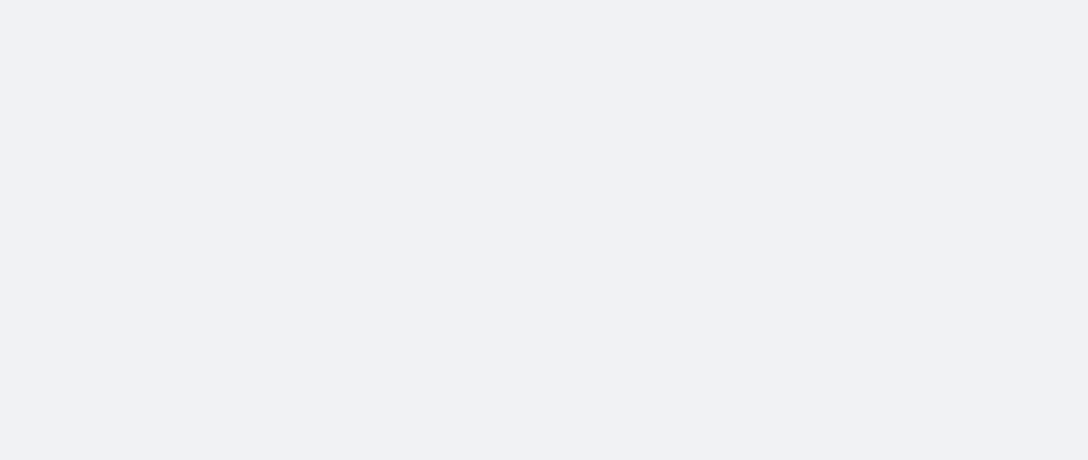 scroll, scrollTop: 0, scrollLeft: 0, axis: both 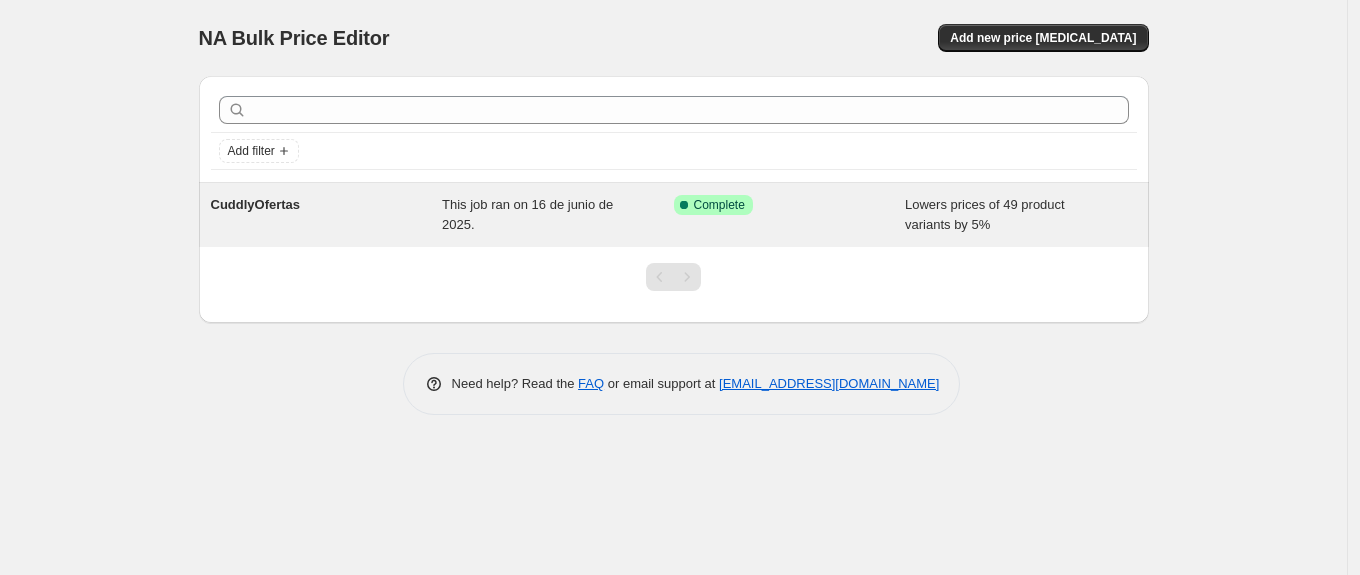 click on "CuddlyOfertas" at bounding box center (327, 215) 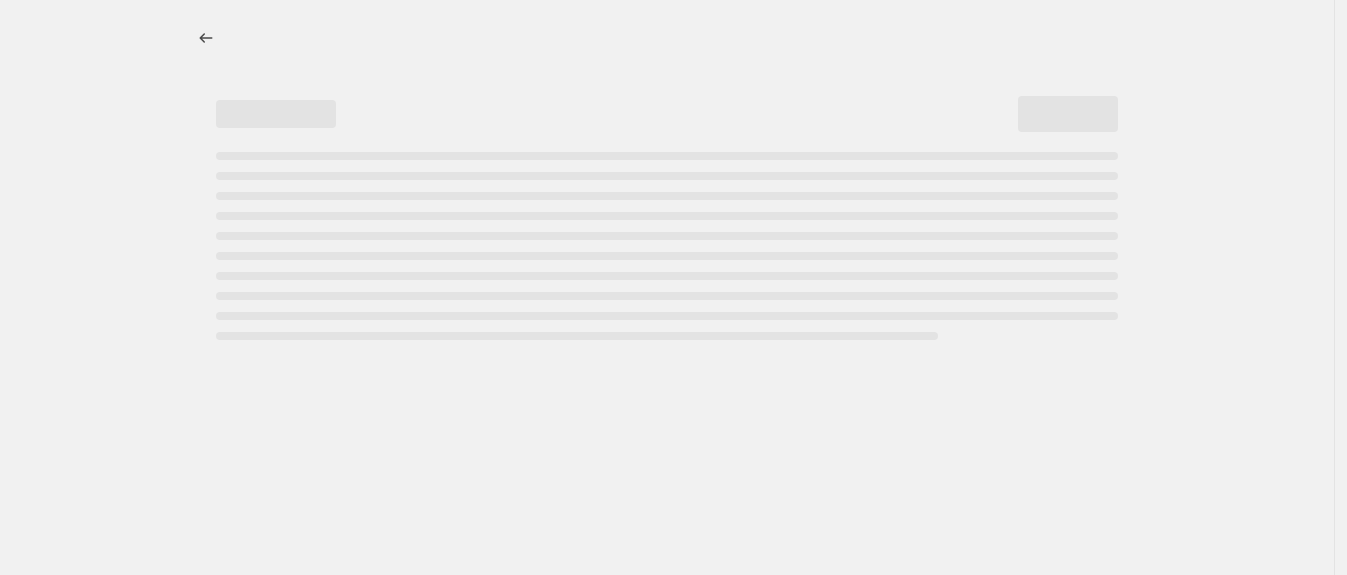 select on "percentage" 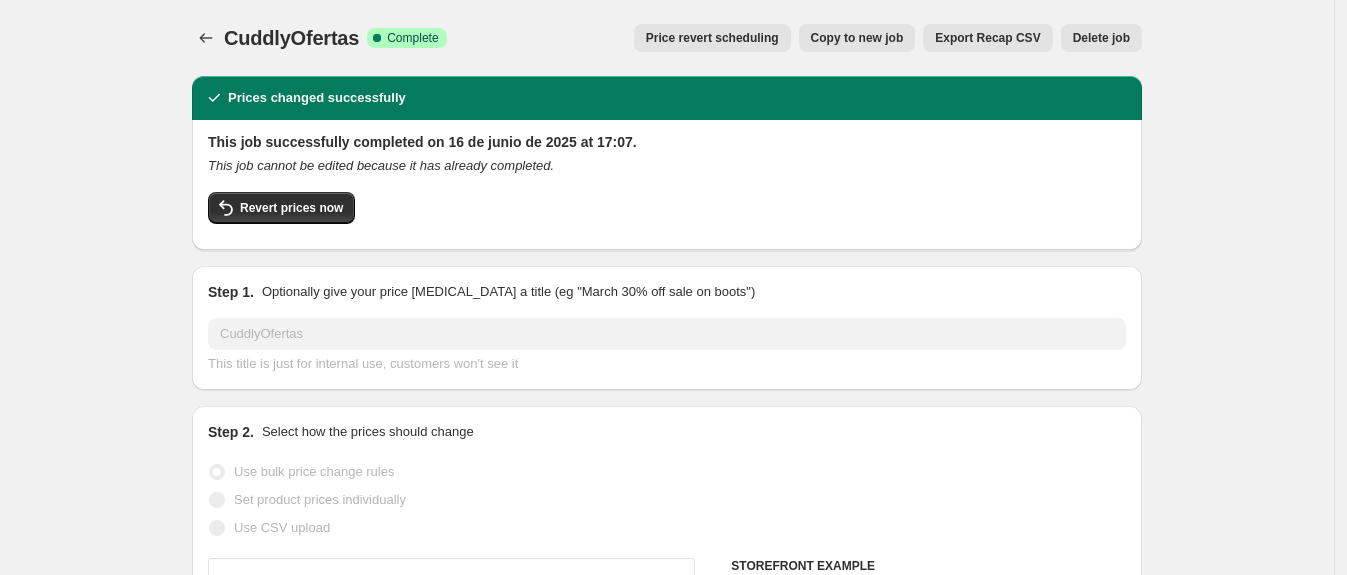 click on "Delete job" at bounding box center [1101, 38] 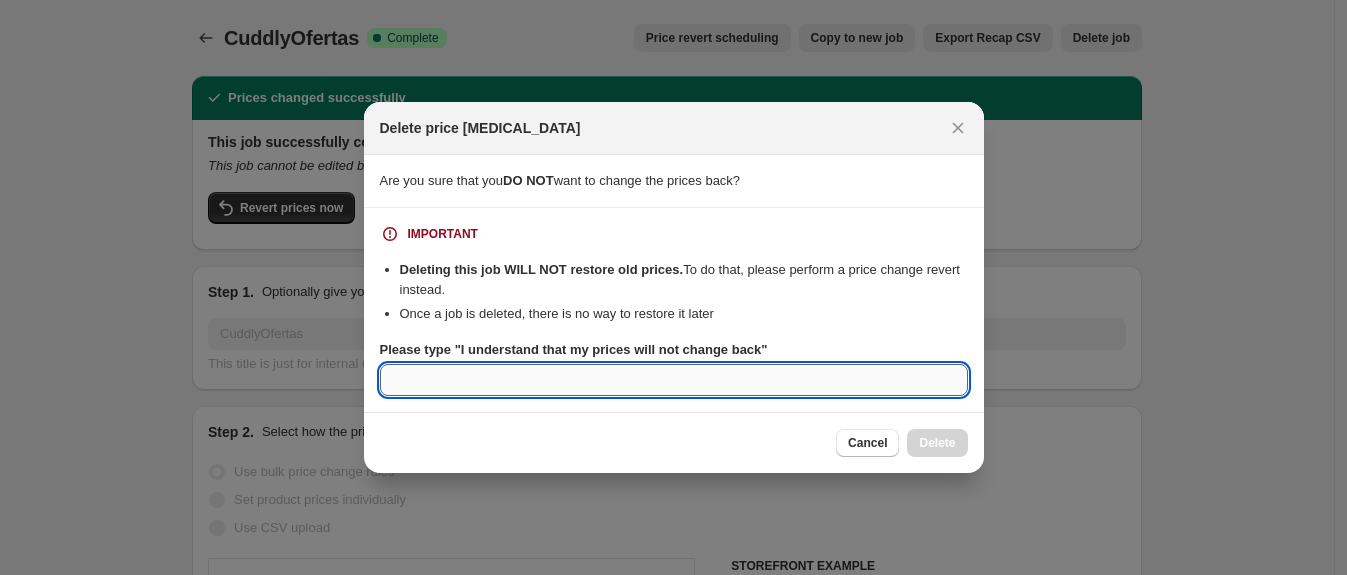 click on "Please type "I understand that my prices will not change back"" at bounding box center [674, 380] 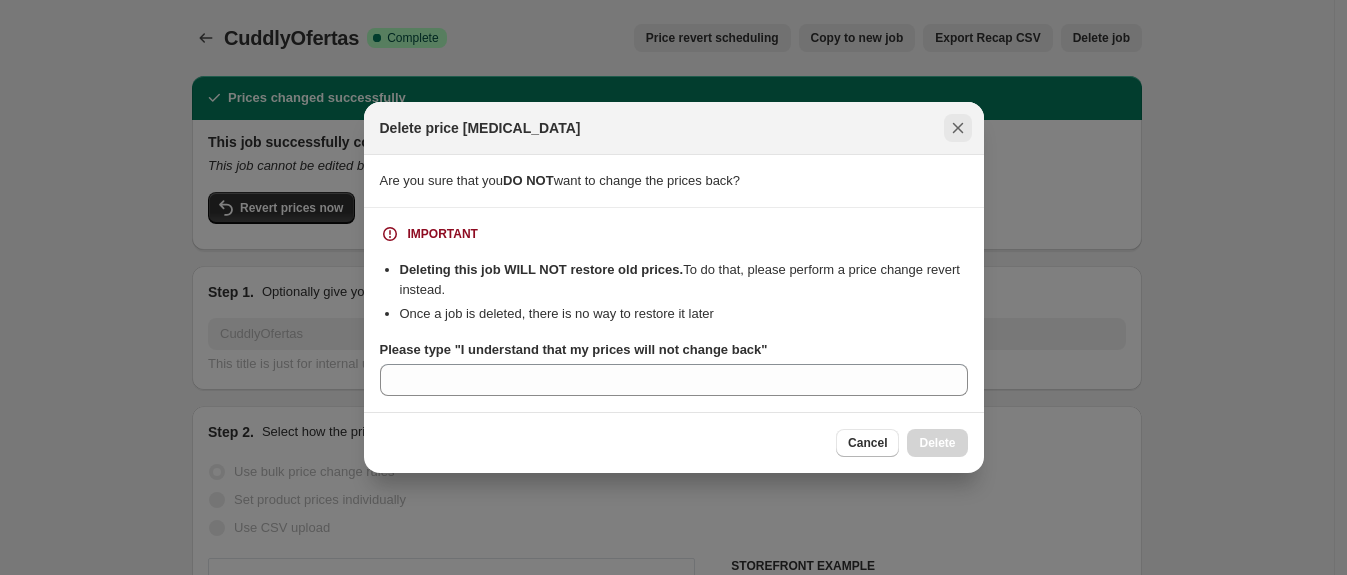 click 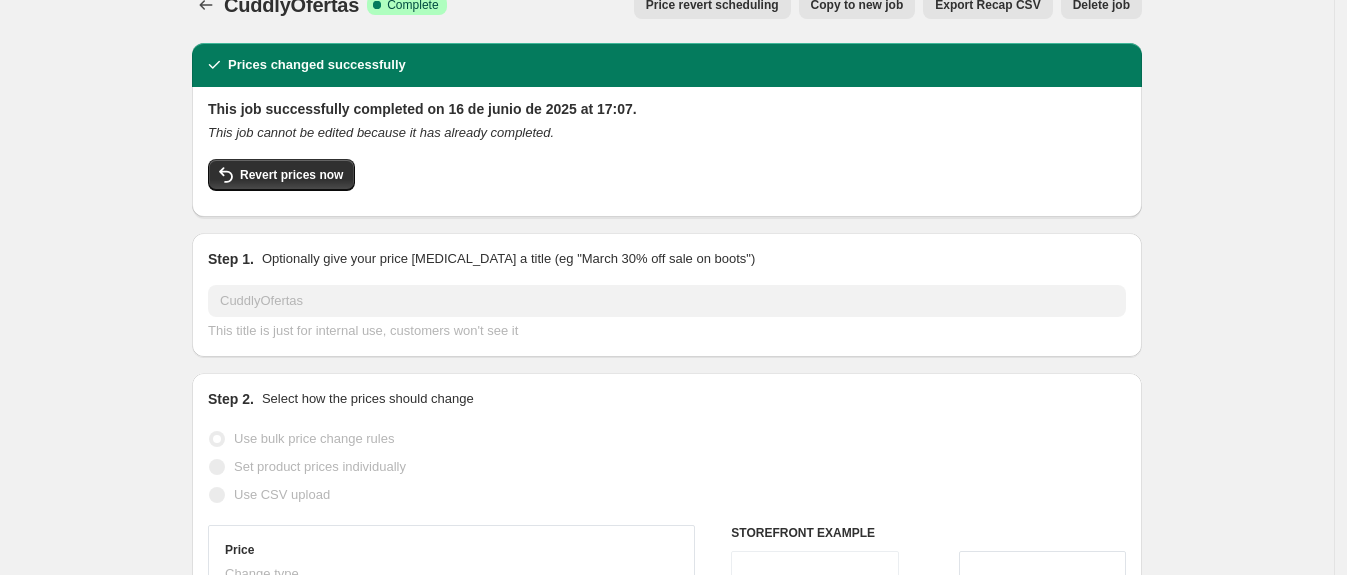 scroll, scrollTop: 5, scrollLeft: 0, axis: vertical 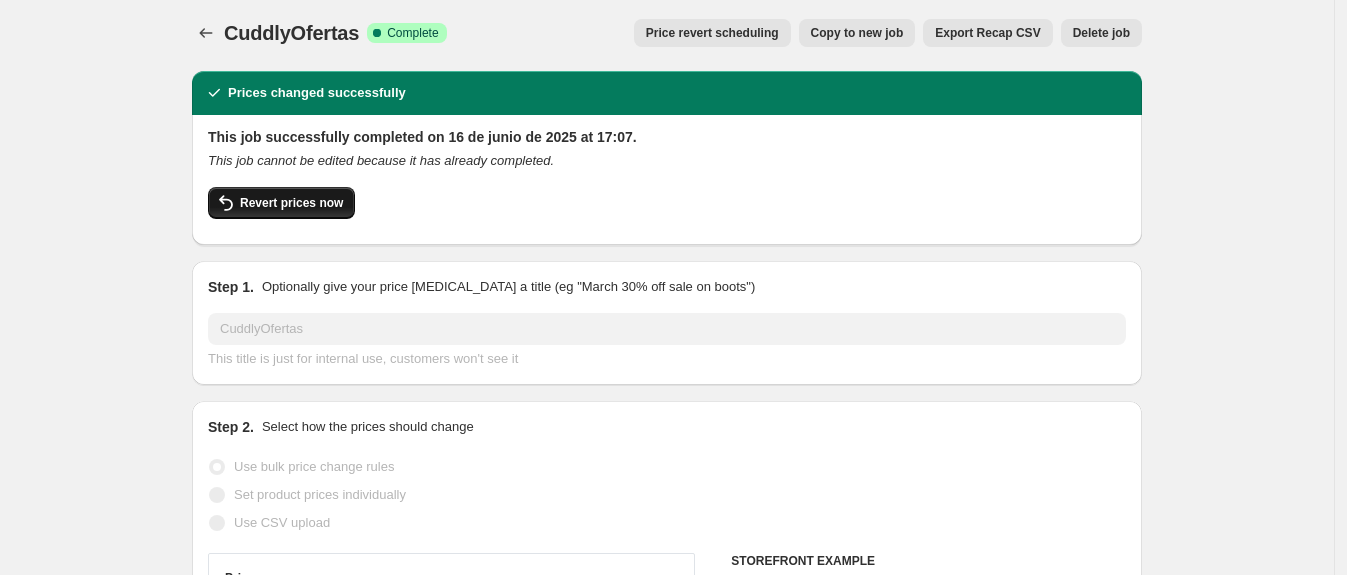 click on "Revert prices now" at bounding box center [291, 203] 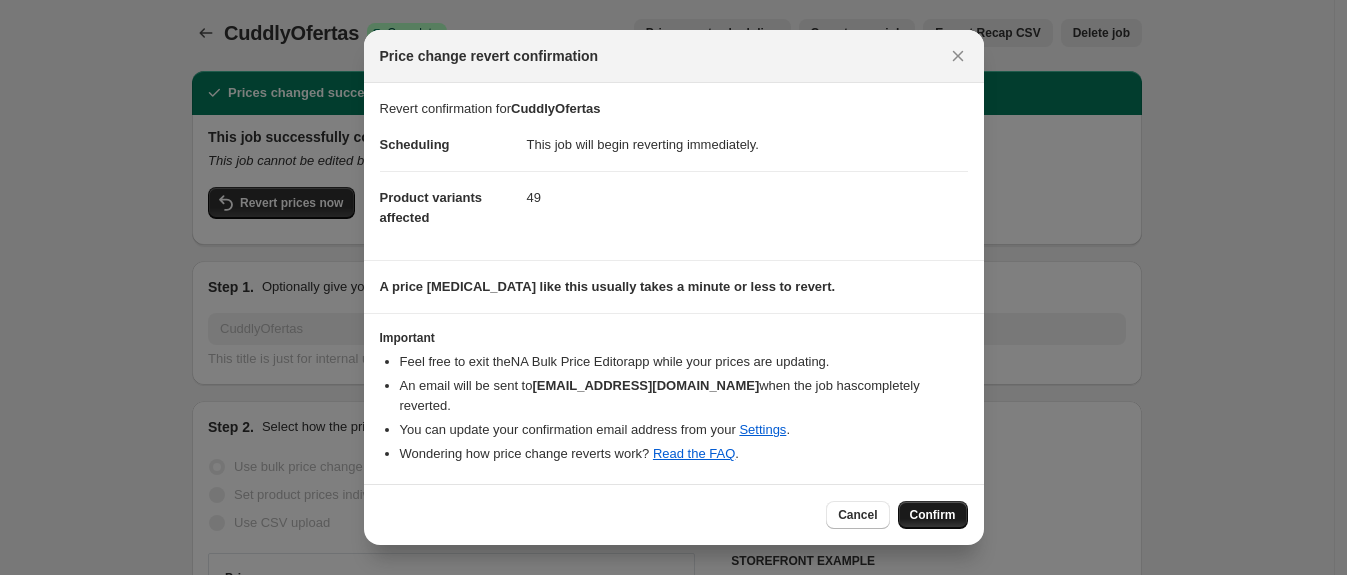 click on "Confirm" at bounding box center [933, 515] 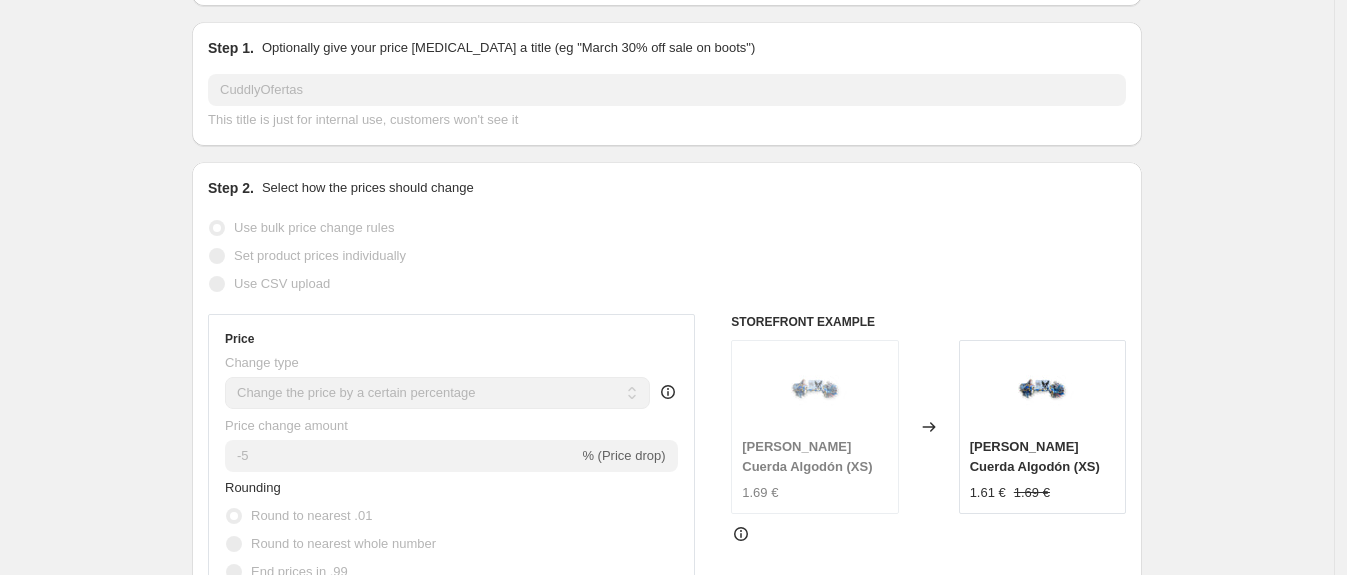 scroll, scrollTop: 0, scrollLeft: 0, axis: both 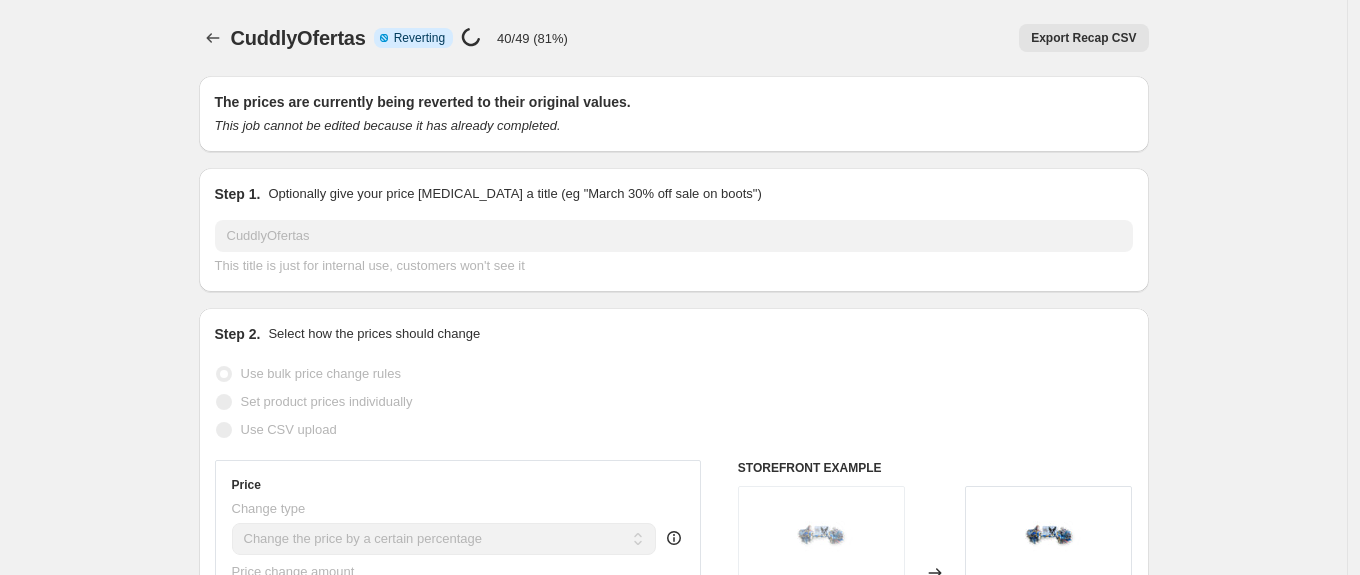 select on "percentage" 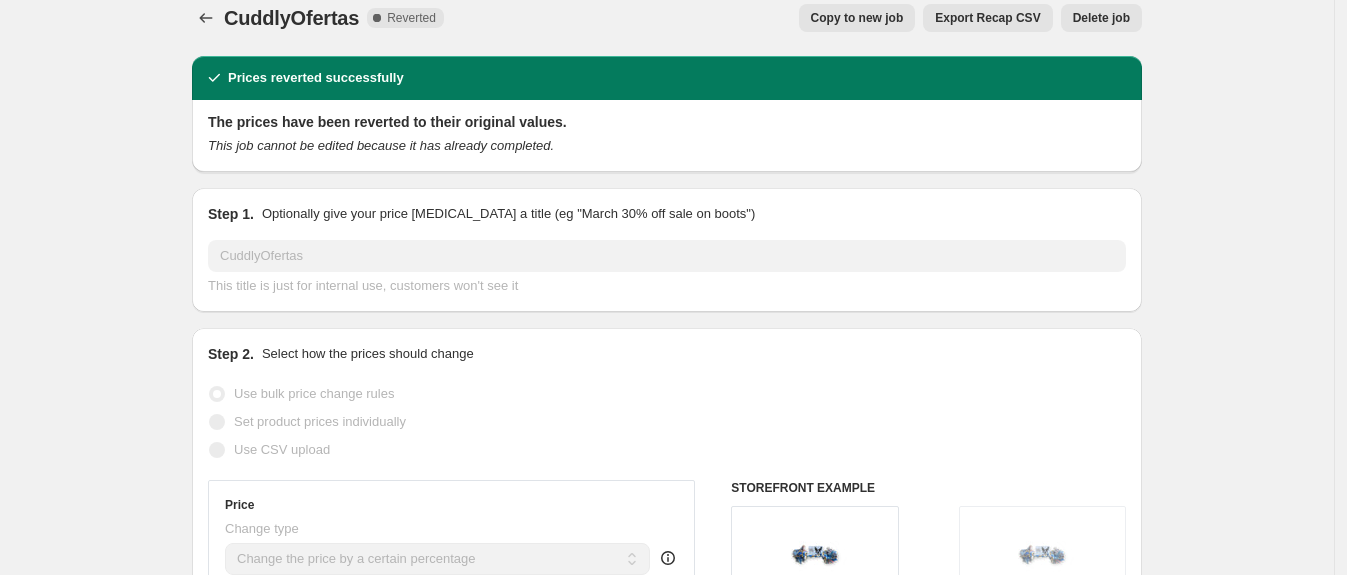 scroll, scrollTop: 8, scrollLeft: 0, axis: vertical 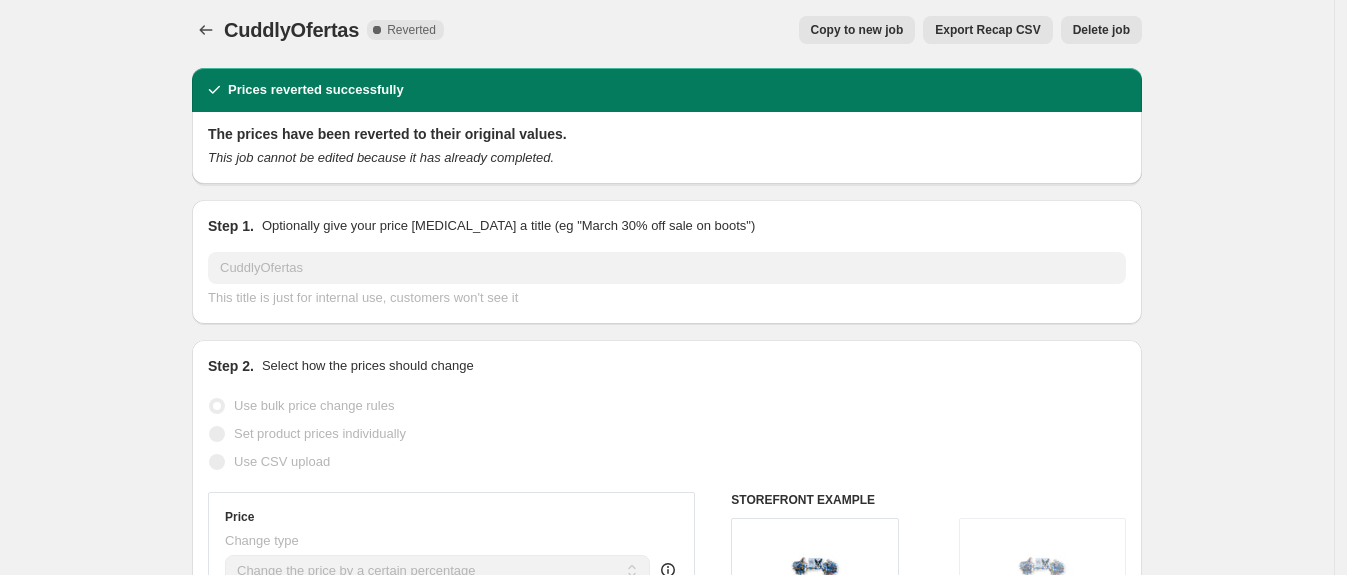 click on "Delete job" at bounding box center [1101, 30] 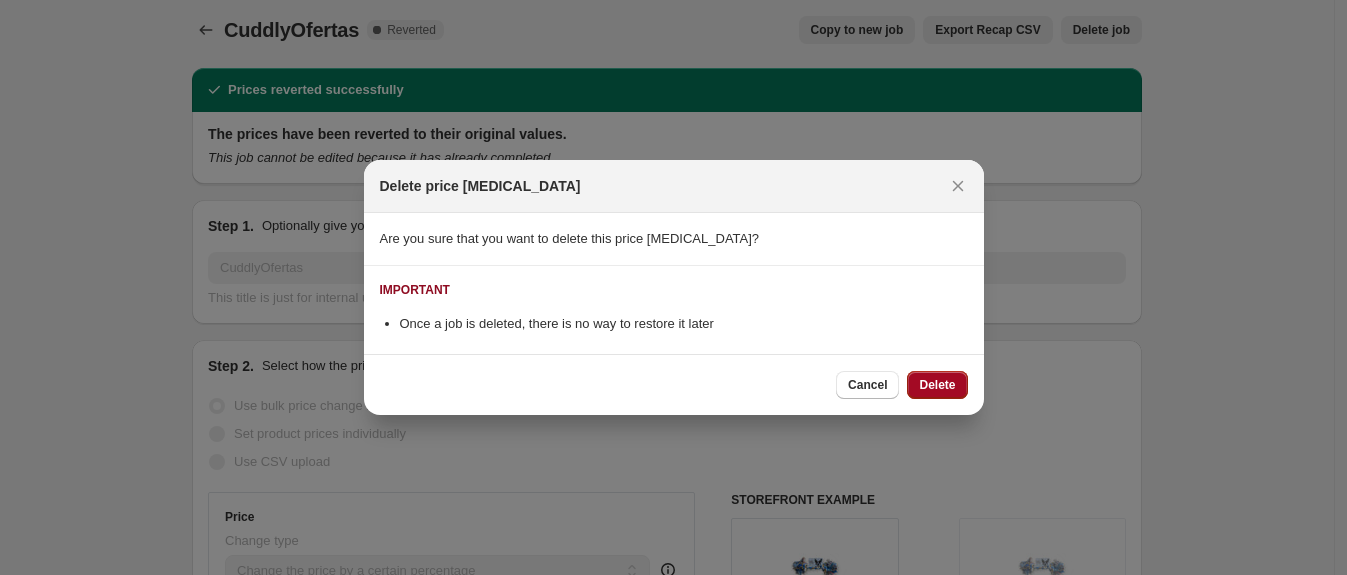 click on "Delete" at bounding box center [937, 385] 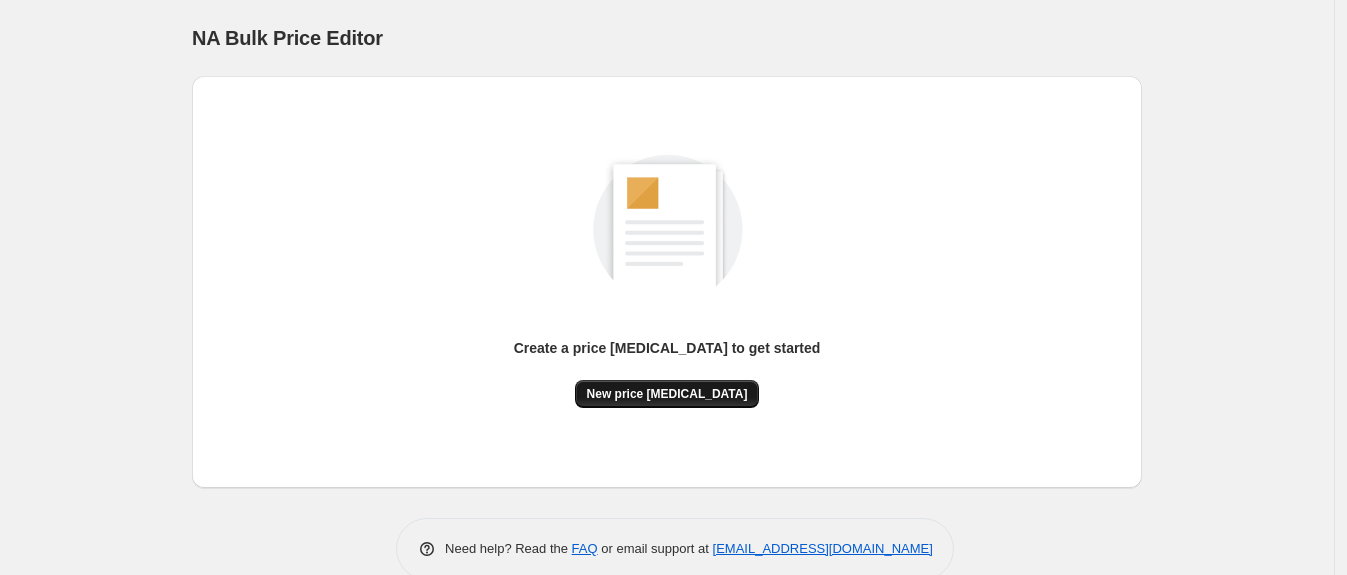 click on "New price [MEDICAL_DATA]" at bounding box center [667, 394] 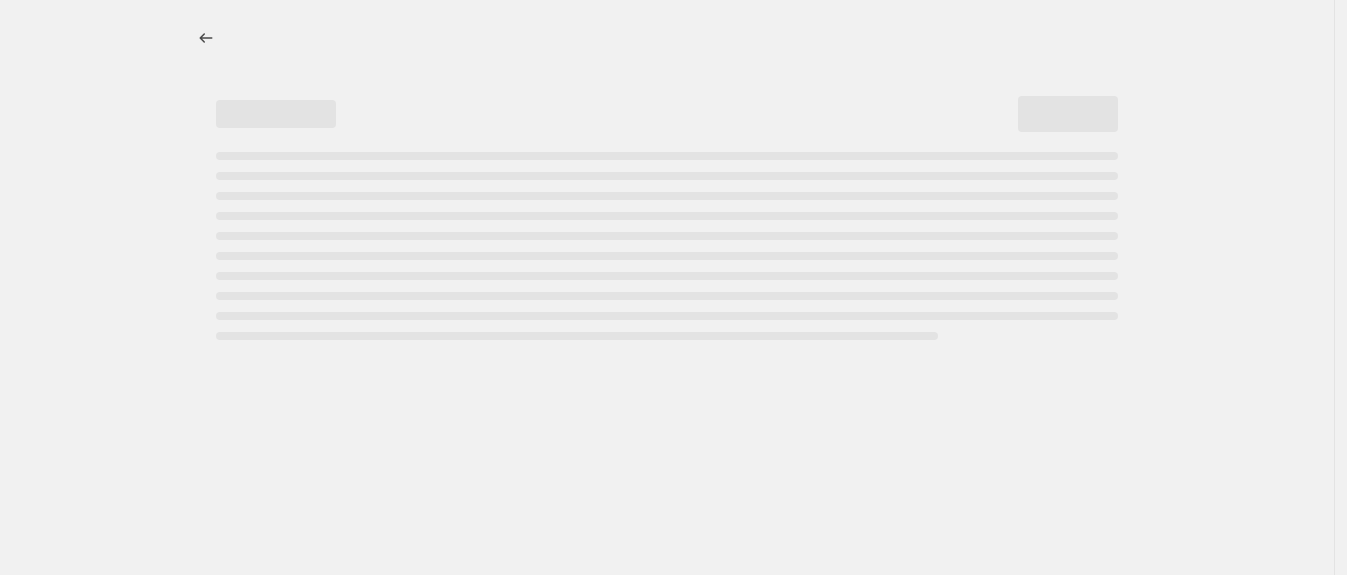 select on "percentage" 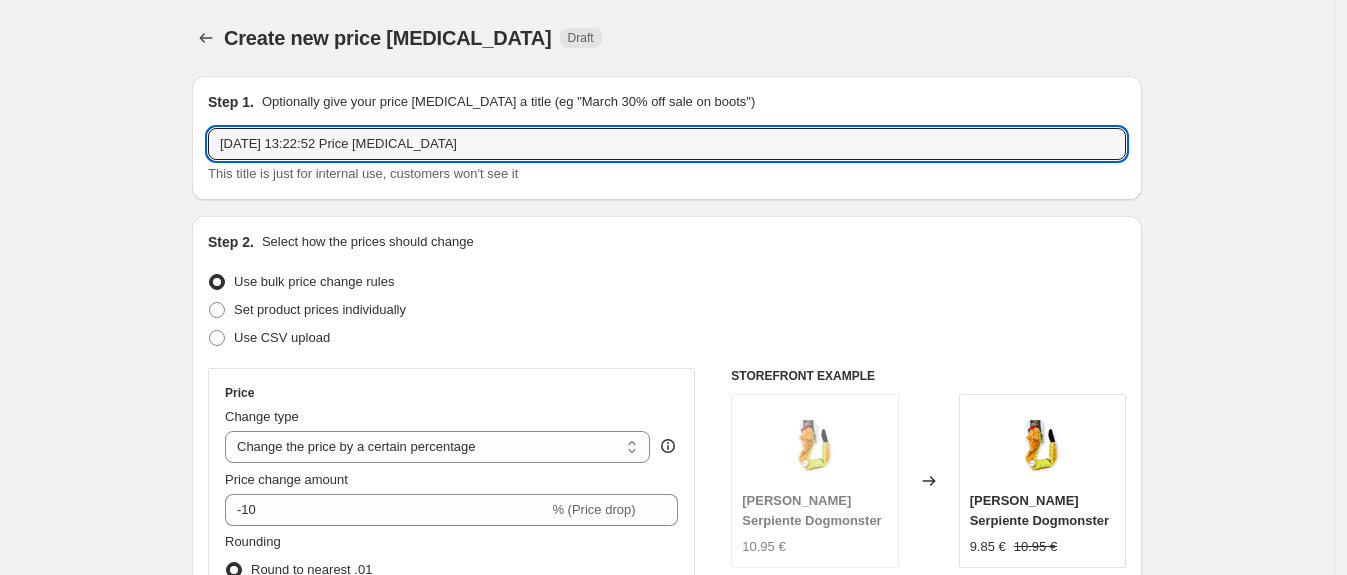 drag, startPoint x: 472, startPoint y: 149, endPoint x: 173, endPoint y: 143, distance: 299.06018 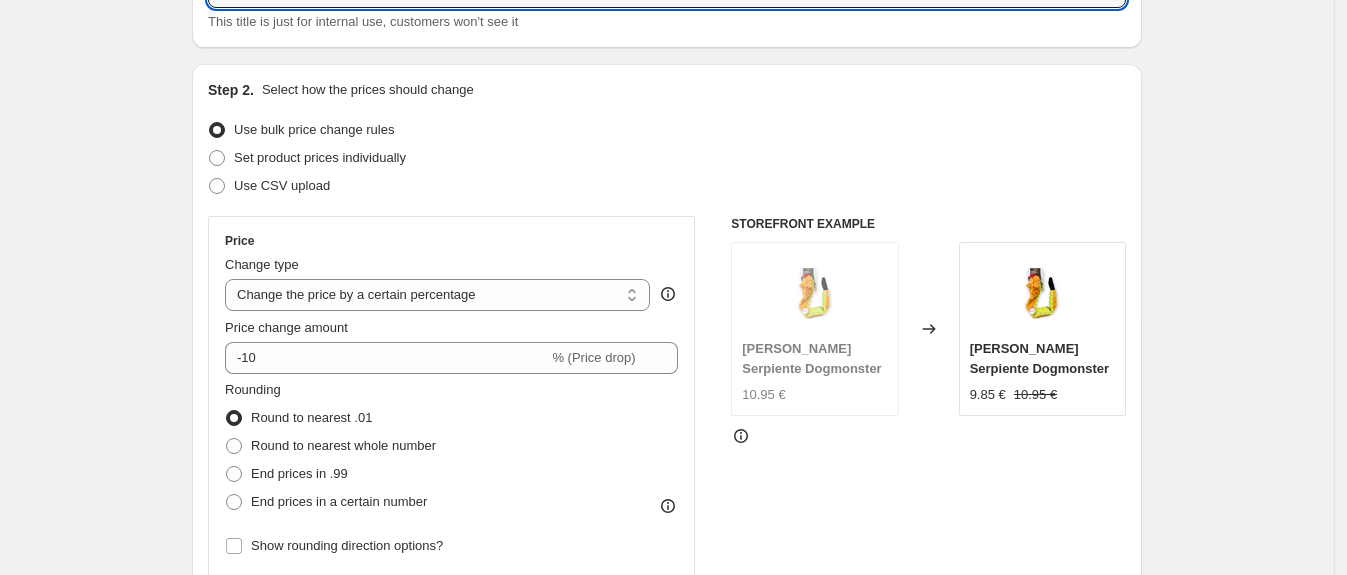scroll, scrollTop: 153, scrollLeft: 0, axis: vertical 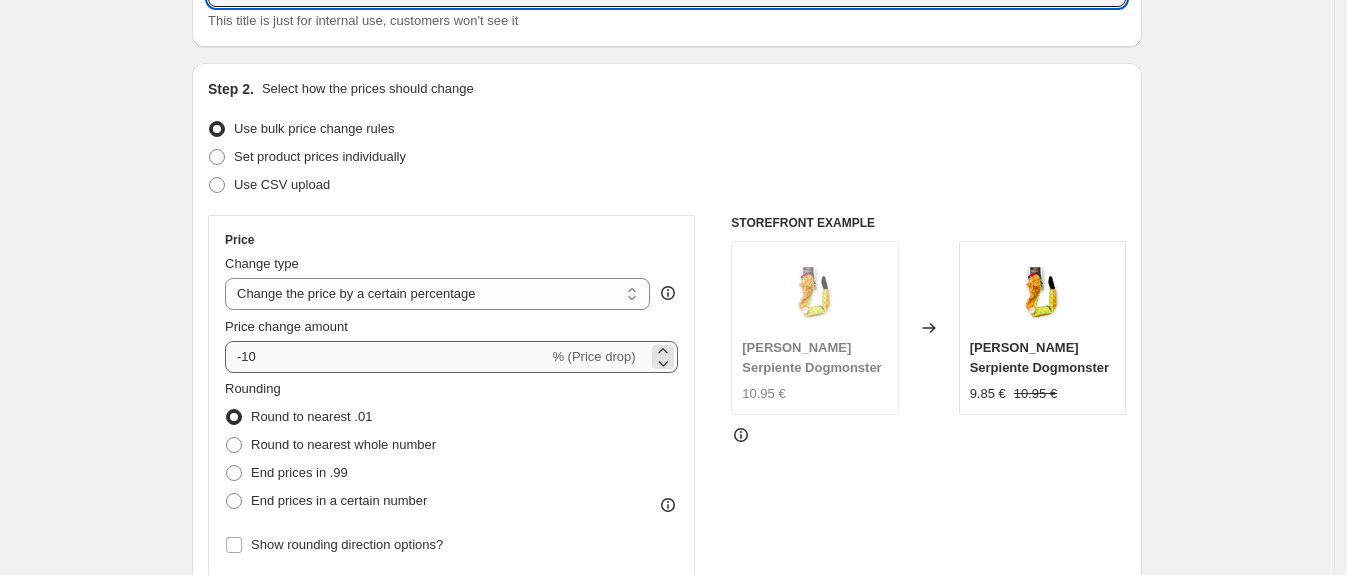 type on "CuddlyOfertas" 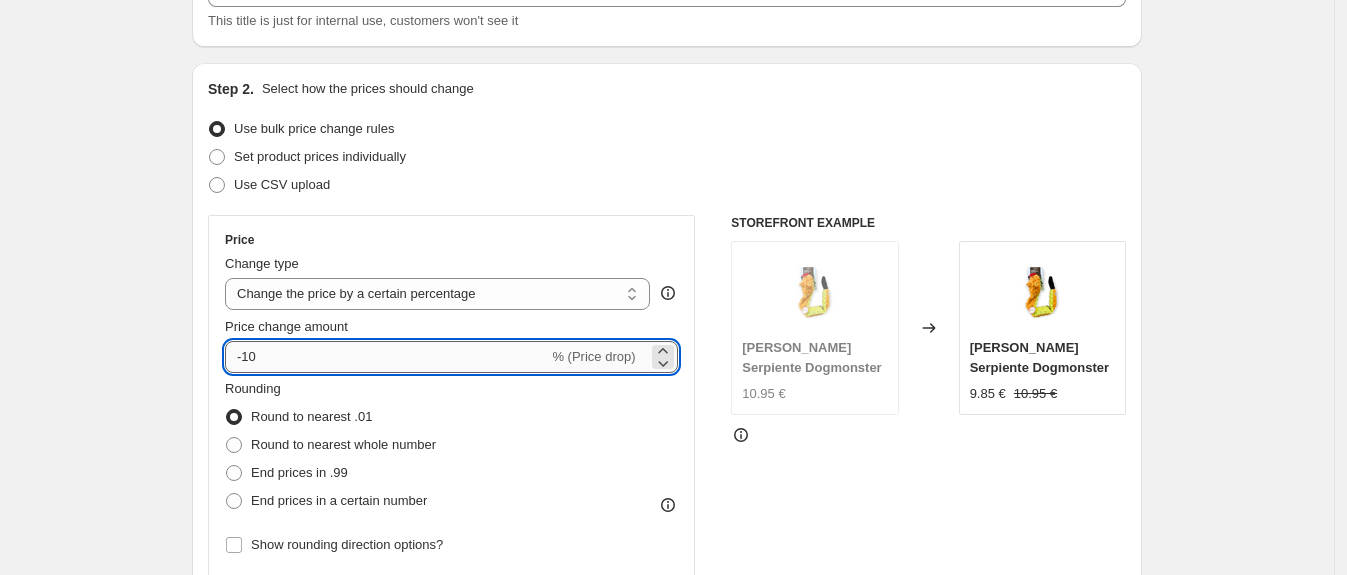 click on "-10" at bounding box center (386, 357) 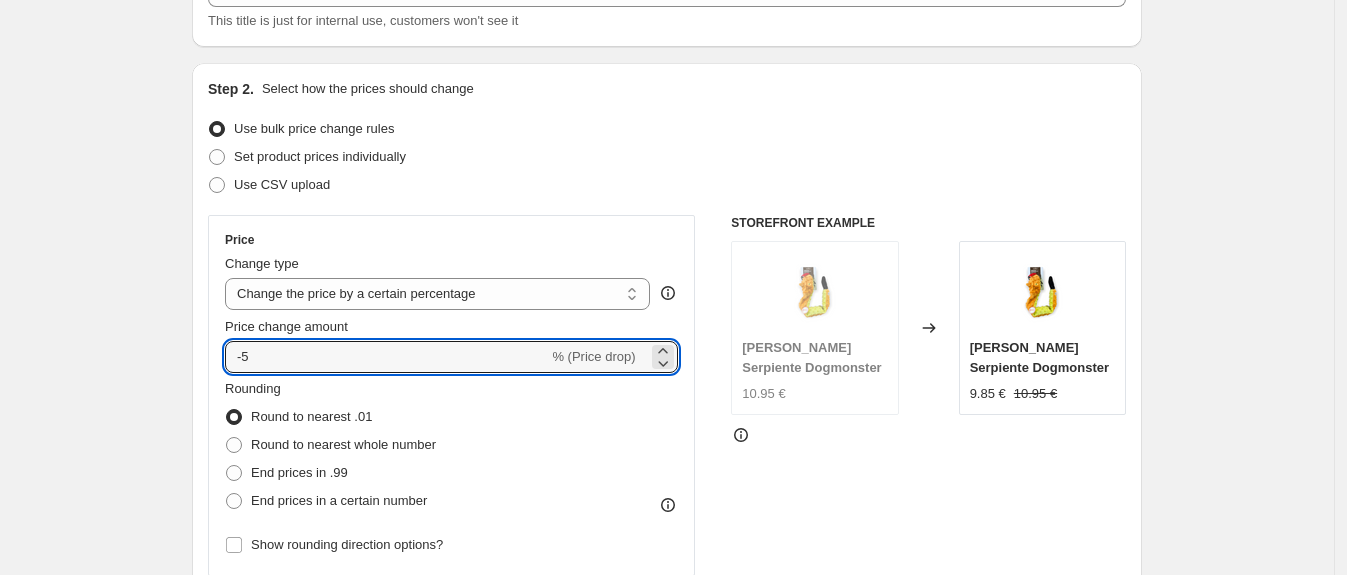 type on "-5" 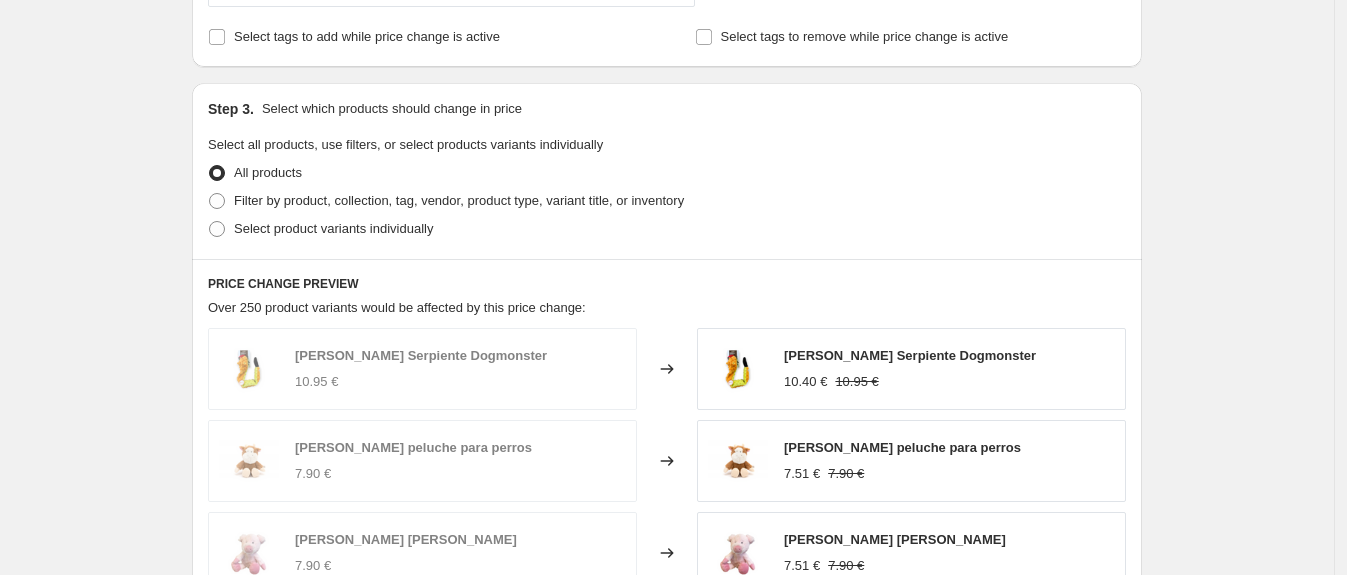 scroll, scrollTop: 852, scrollLeft: 0, axis: vertical 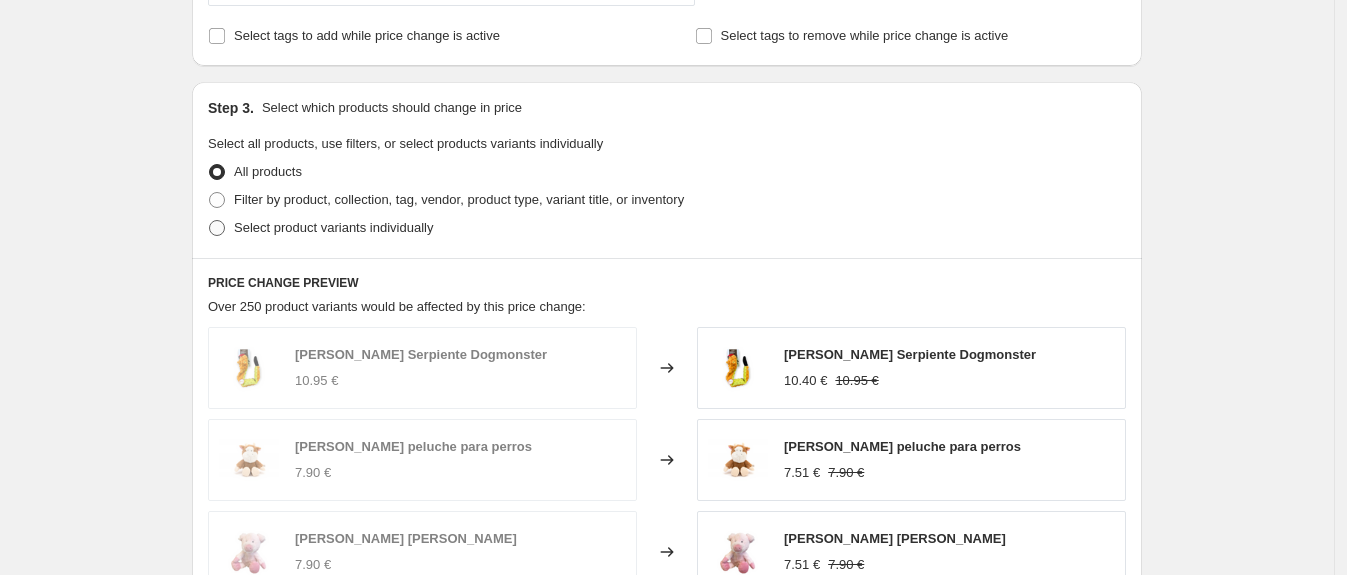 type on "-7" 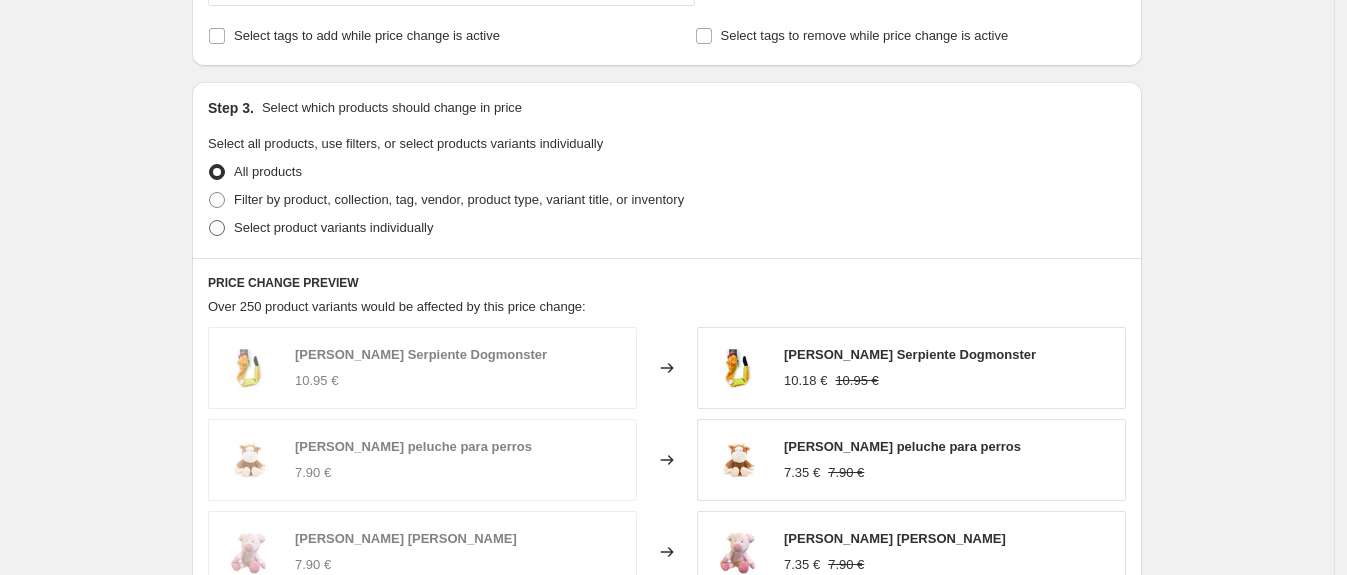 click on "Select product variants individually" at bounding box center (333, 227) 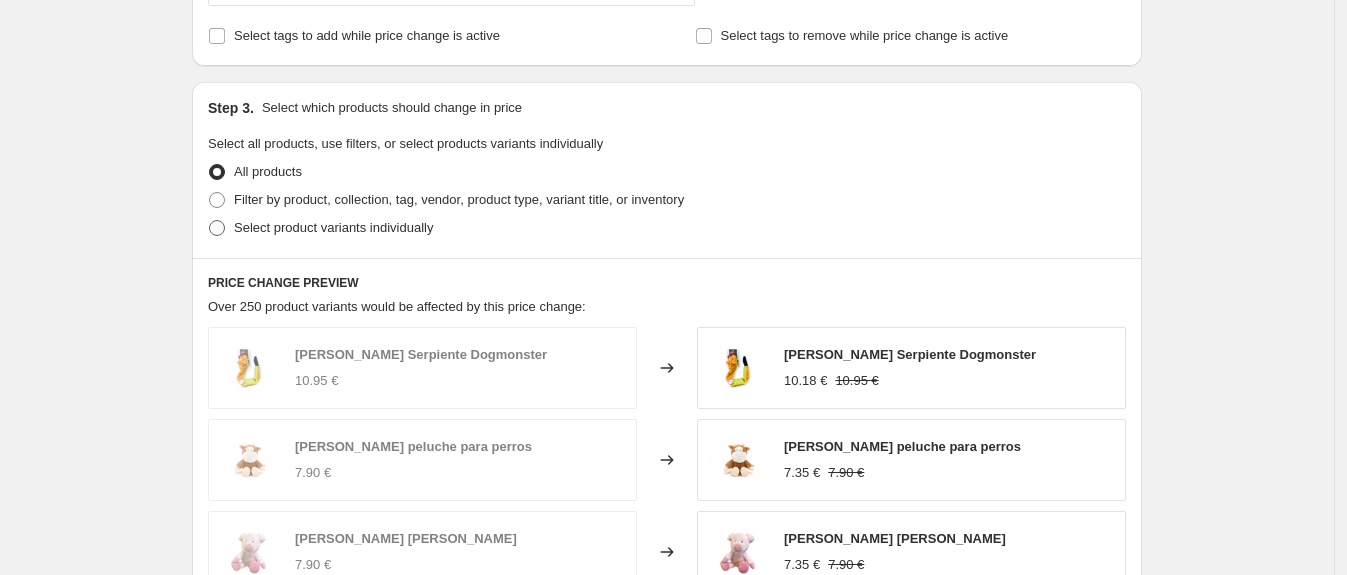 radio on "true" 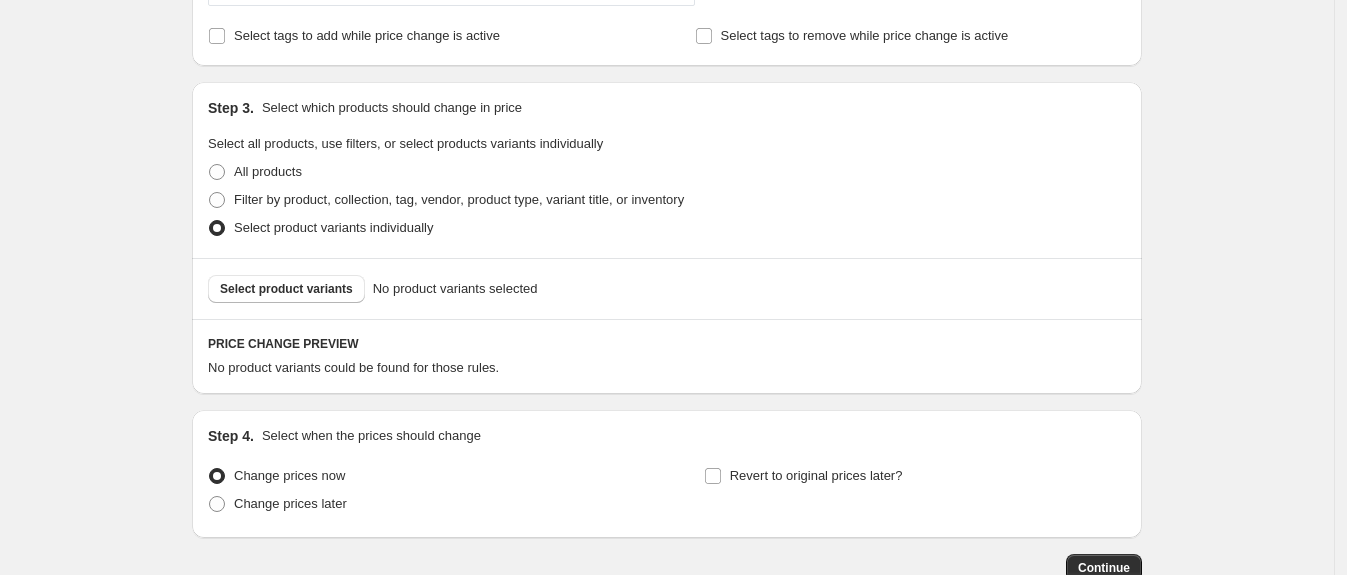 scroll, scrollTop: 983, scrollLeft: 0, axis: vertical 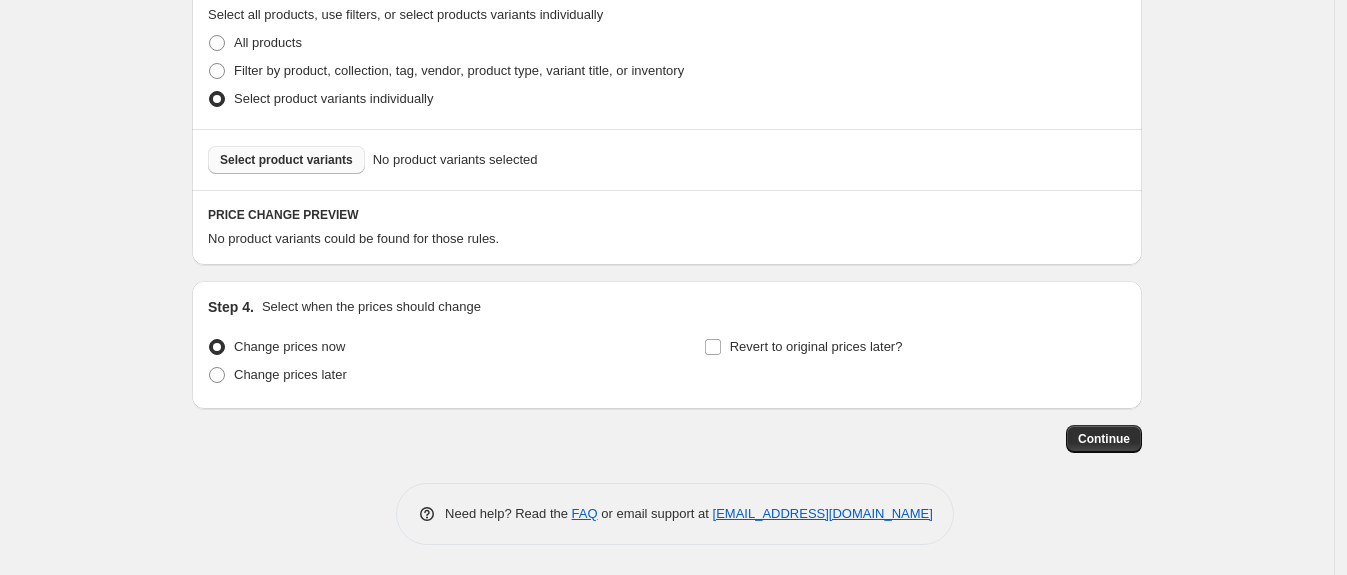 click on "Select product variants" at bounding box center (286, 160) 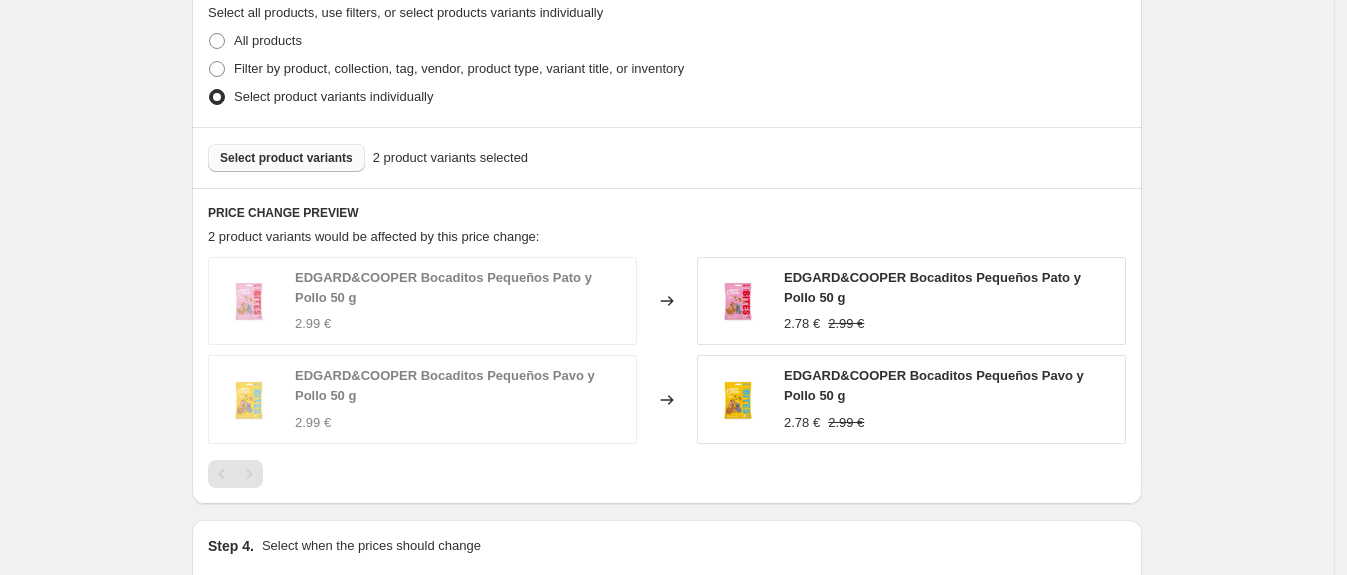 scroll, scrollTop: 816, scrollLeft: 0, axis: vertical 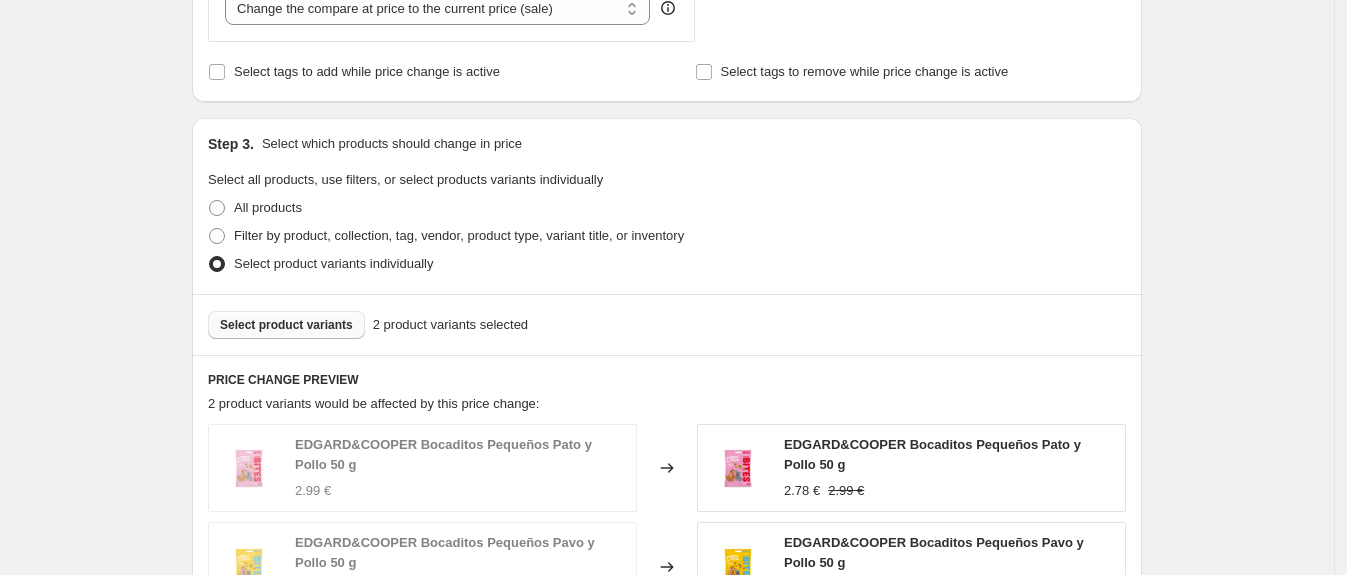 click on "Select product variants" at bounding box center (286, 325) 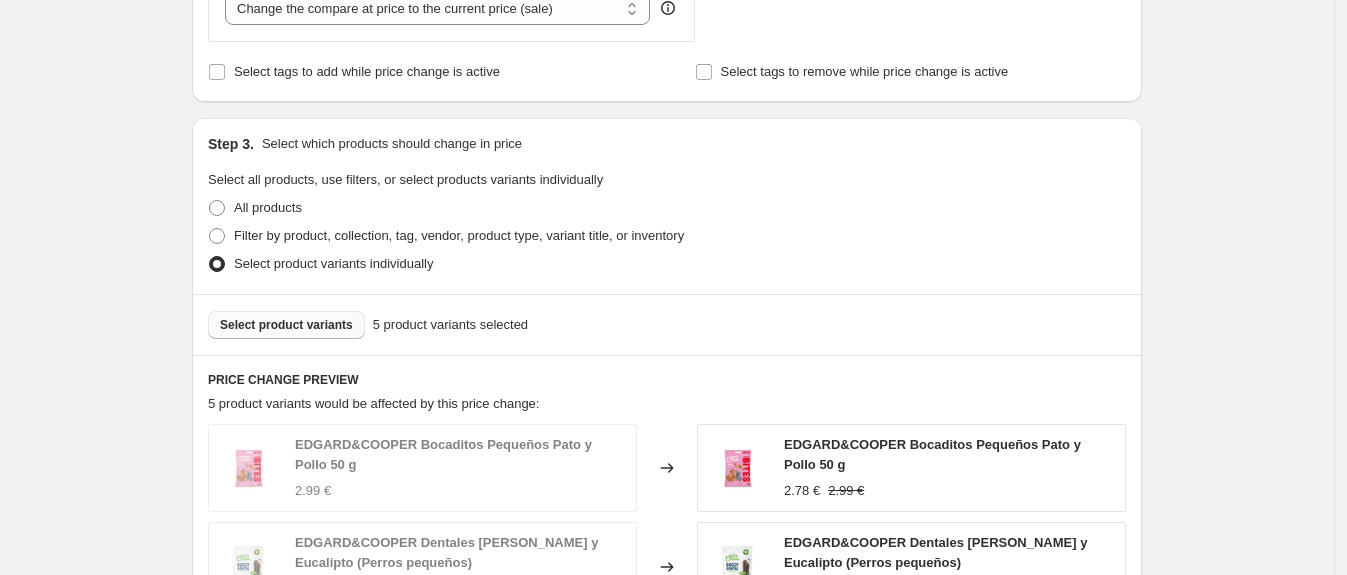 click on "Select product variants" at bounding box center (286, 325) 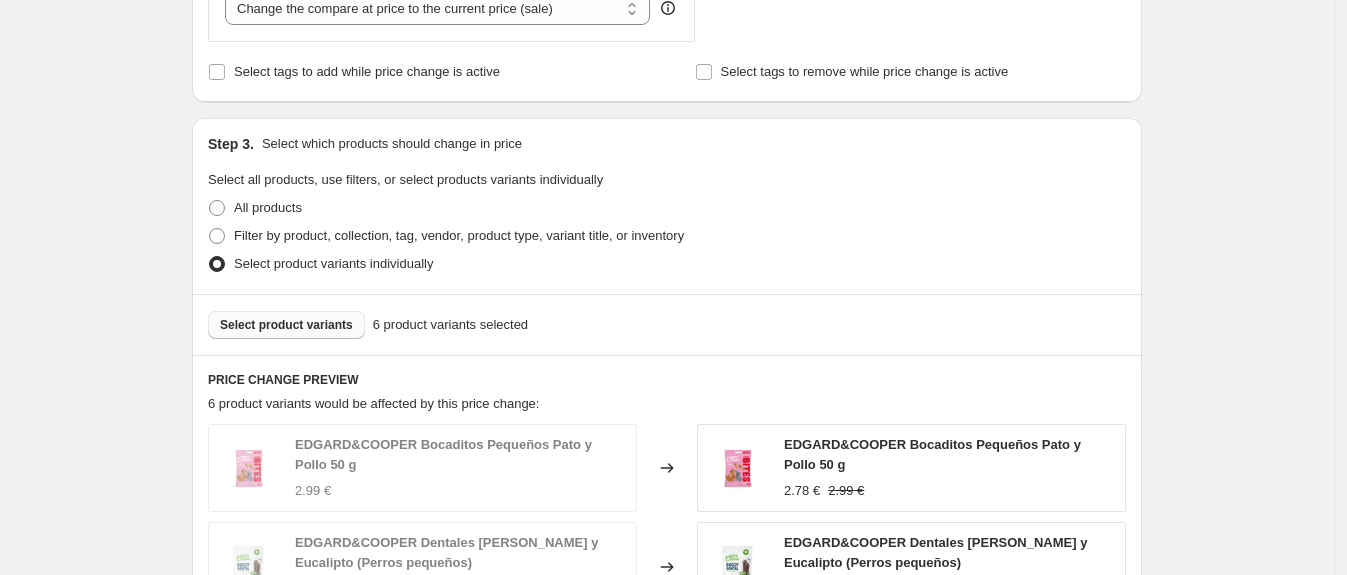 click on "Select product variants" at bounding box center [286, 325] 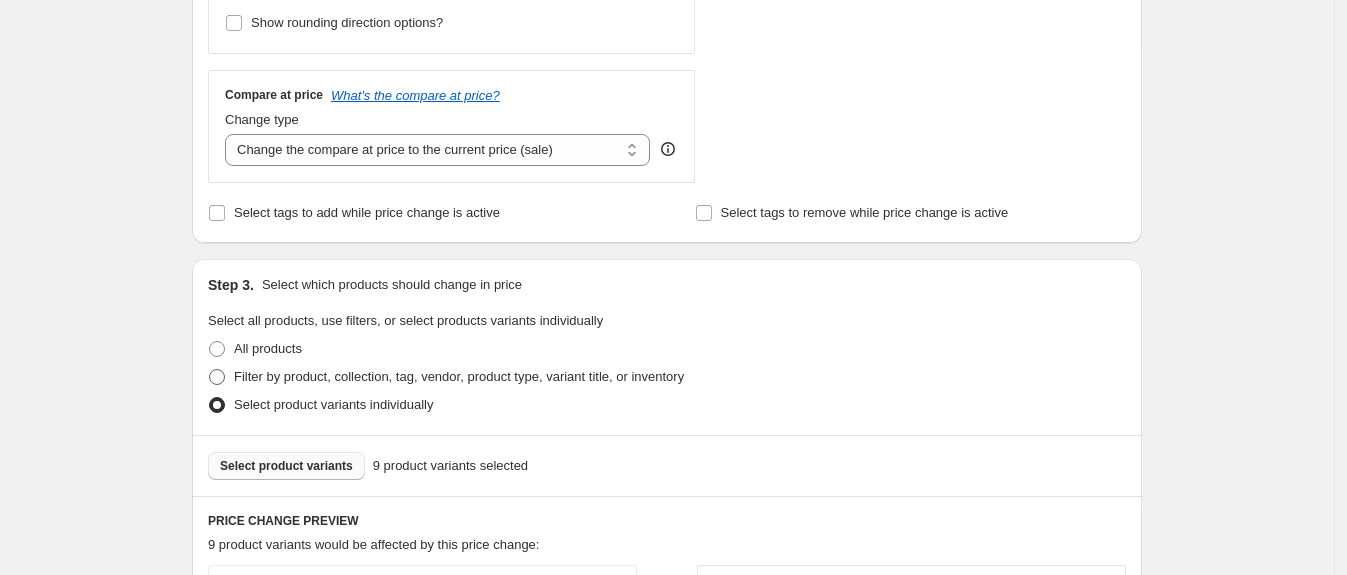 scroll, scrollTop: 676, scrollLeft: 0, axis: vertical 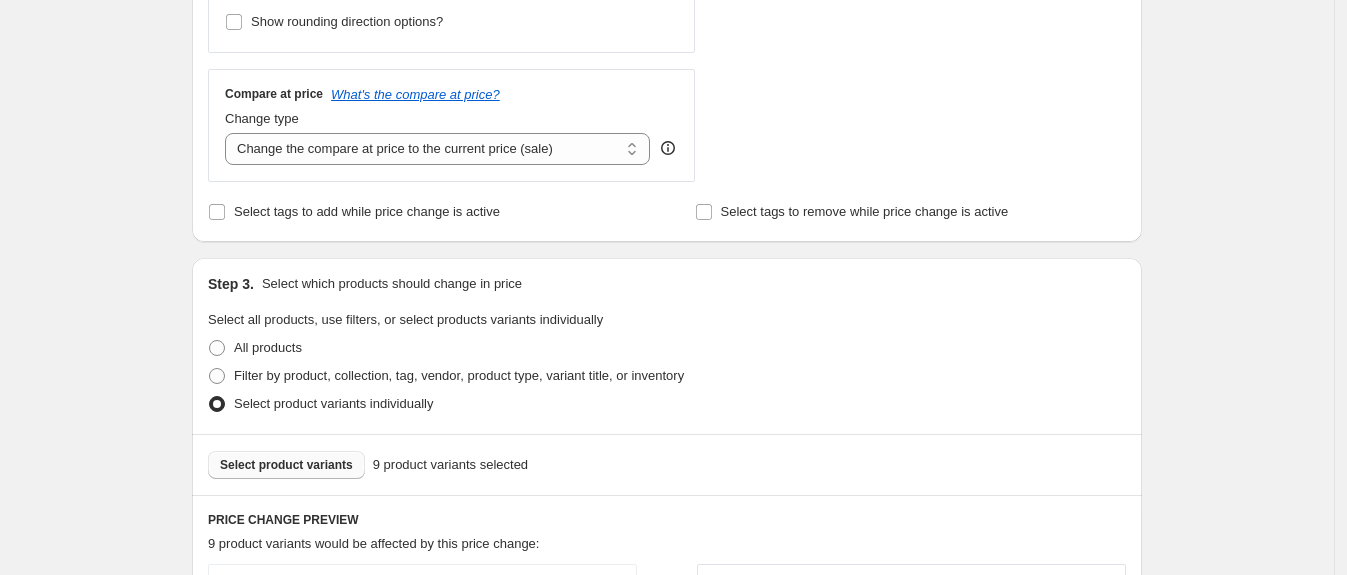 click on "Select product variants" at bounding box center (286, 465) 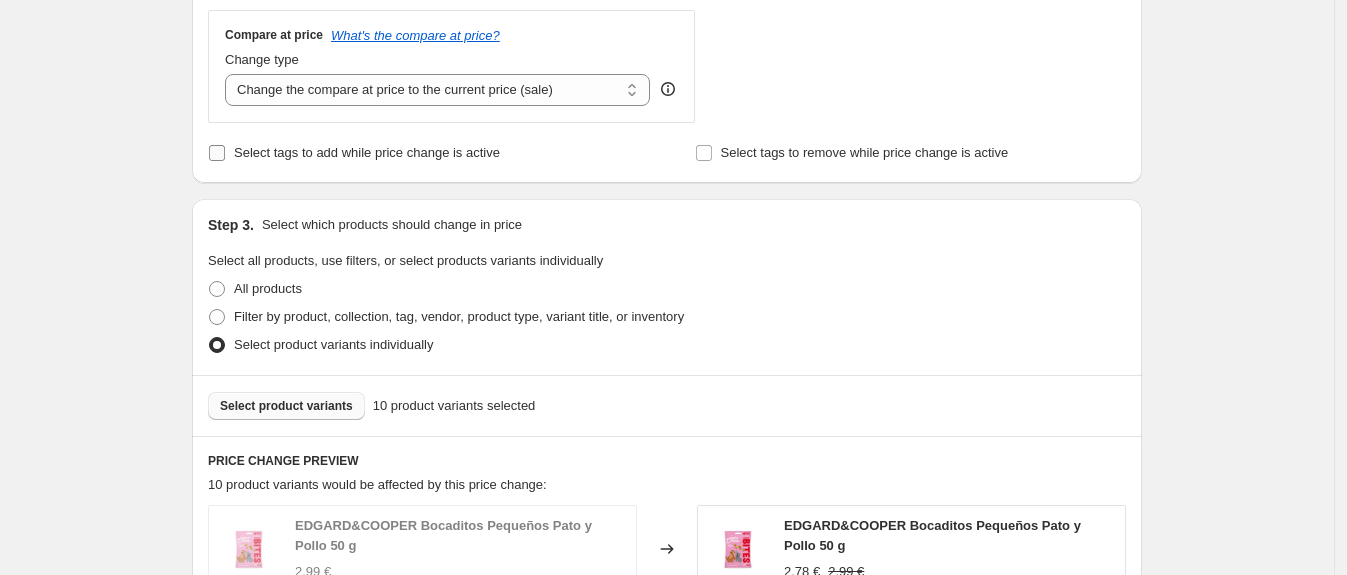scroll, scrollTop: 738, scrollLeft: 0, axis: vertical 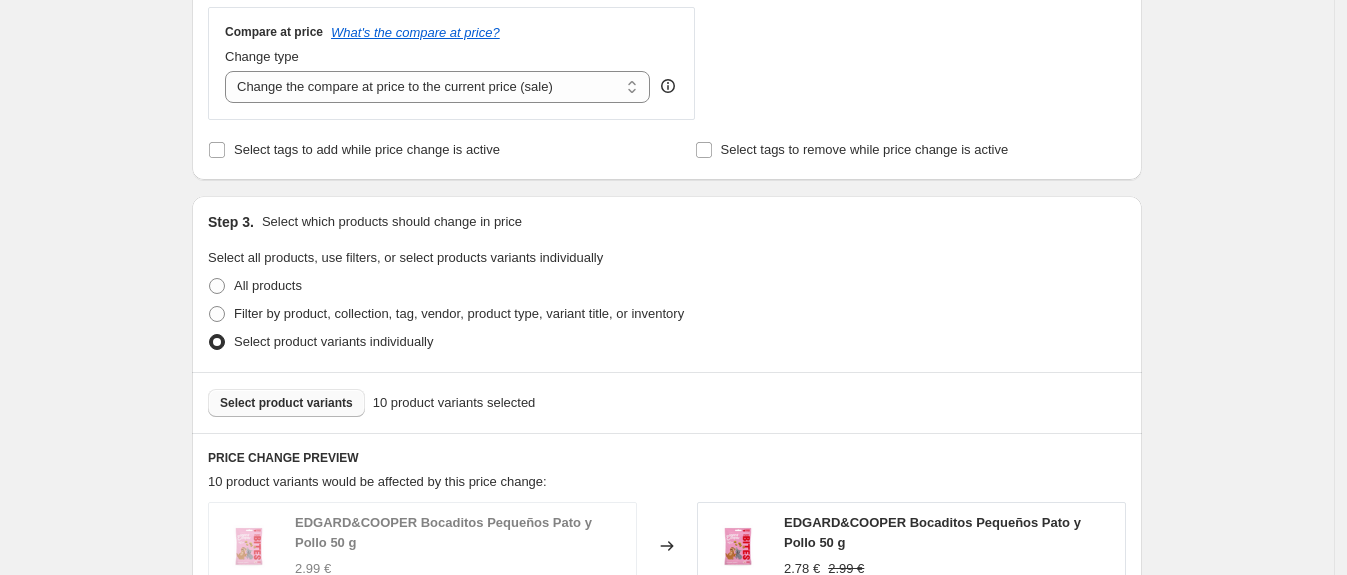 click on "Select product variants" at bounding box center (286, 403) 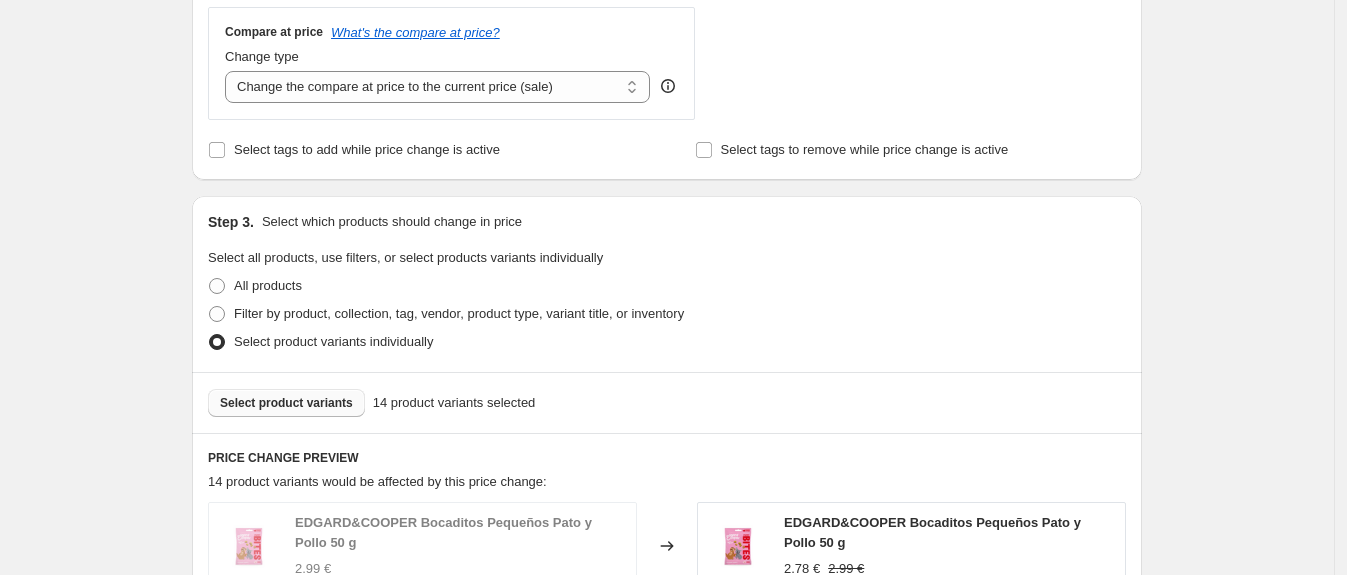 click on "Select product variants" at bounding box center [286, 403] 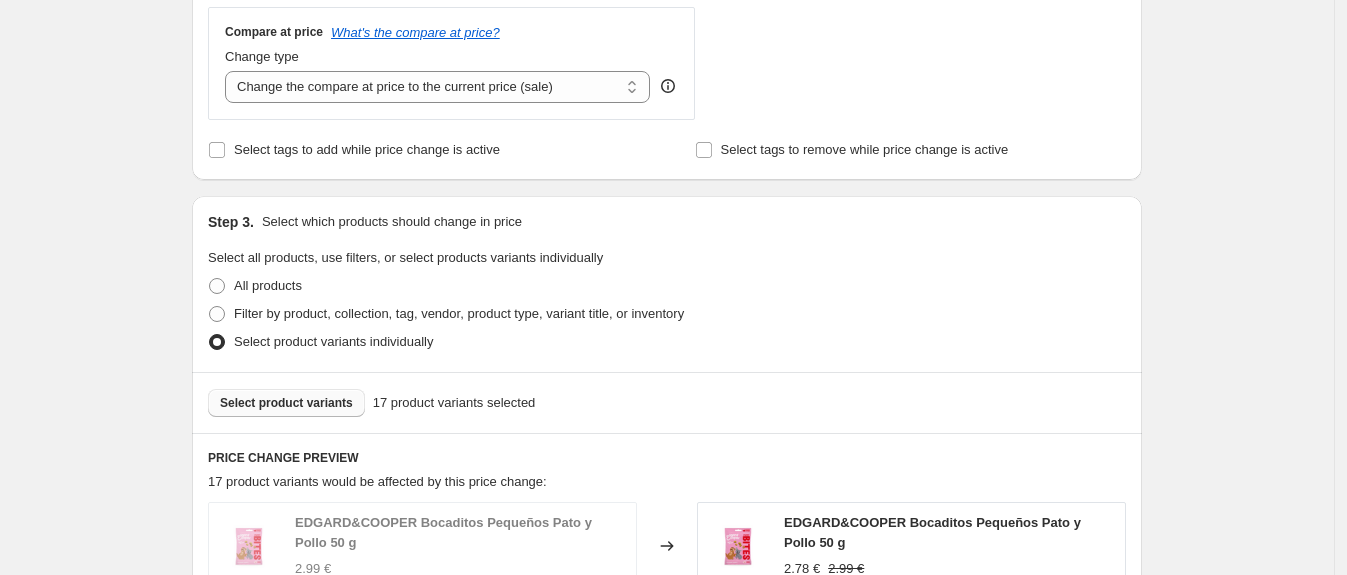 click on "Select product variants" at bounding box center [286, 403] 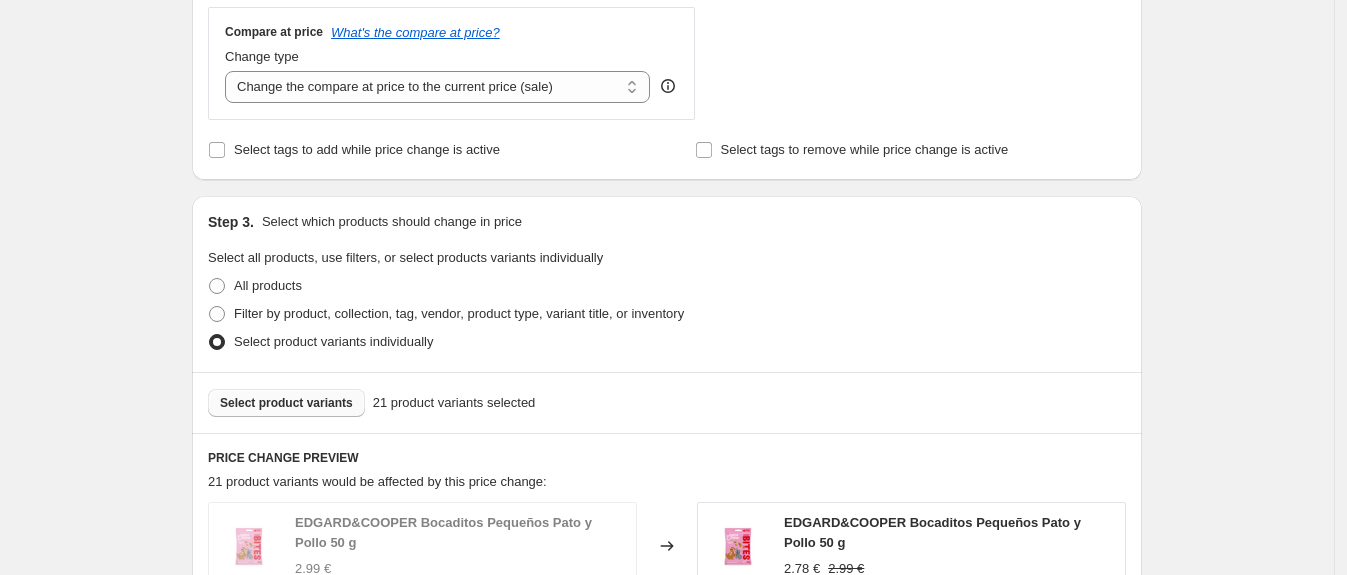 click on "Select product variants" at bounding box center (286, 403) 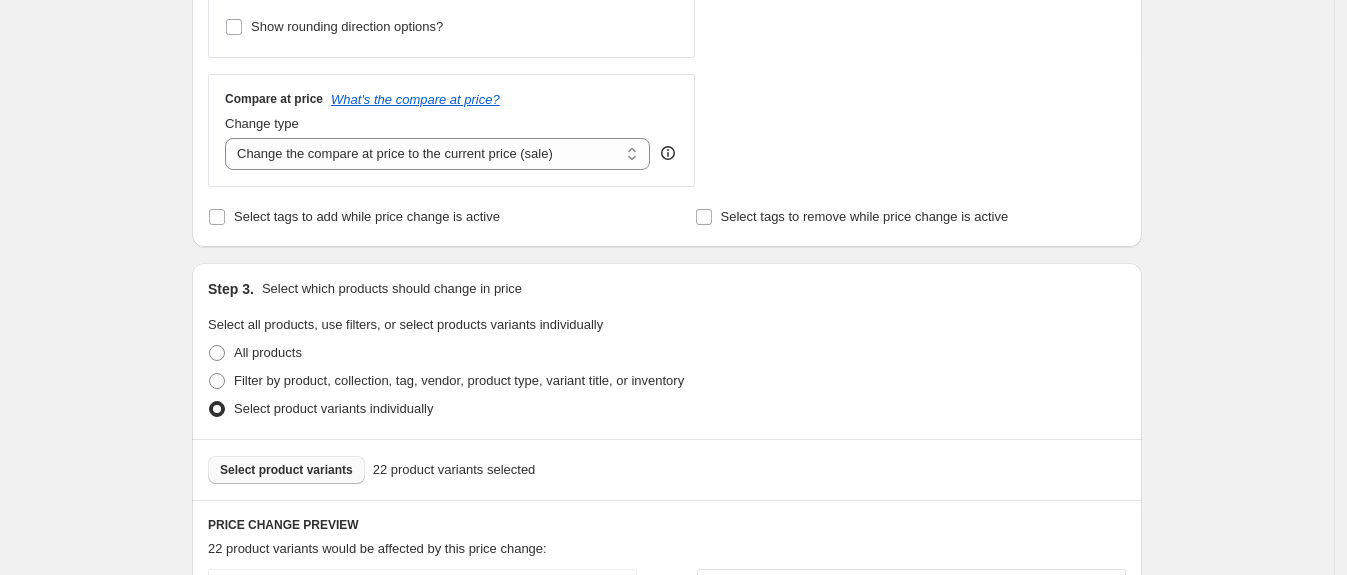 scroll, scrollTop: 668, scrollLeft: 0, axis: vertical 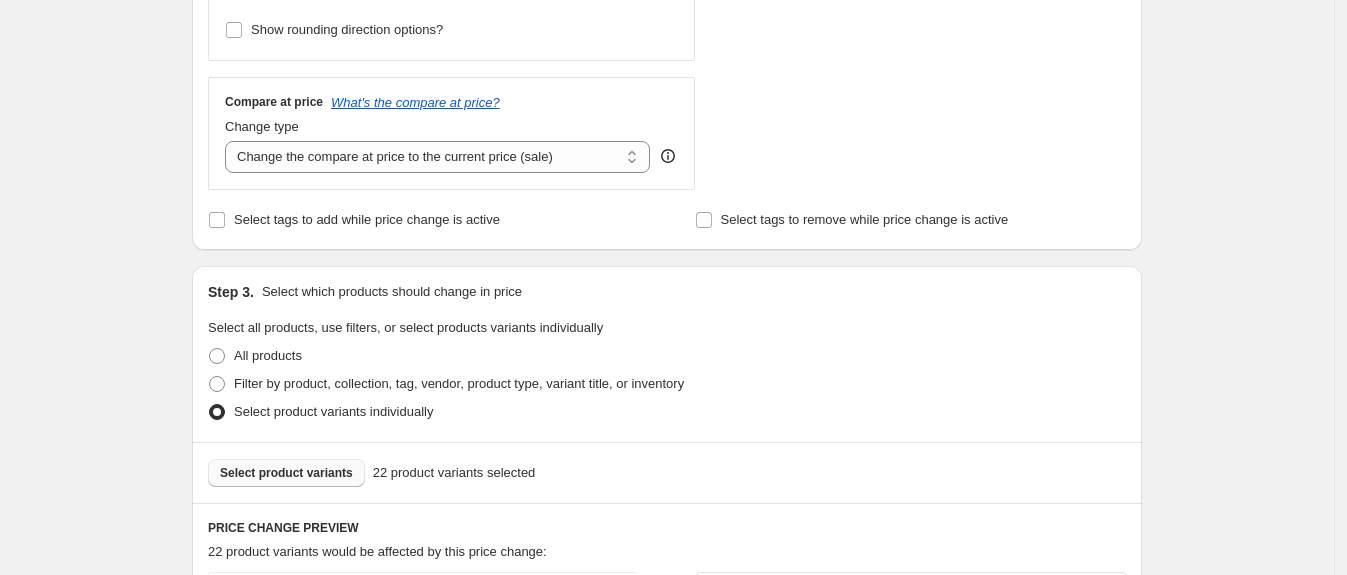 click on "Select product variants" at bounding box center (286, 473) 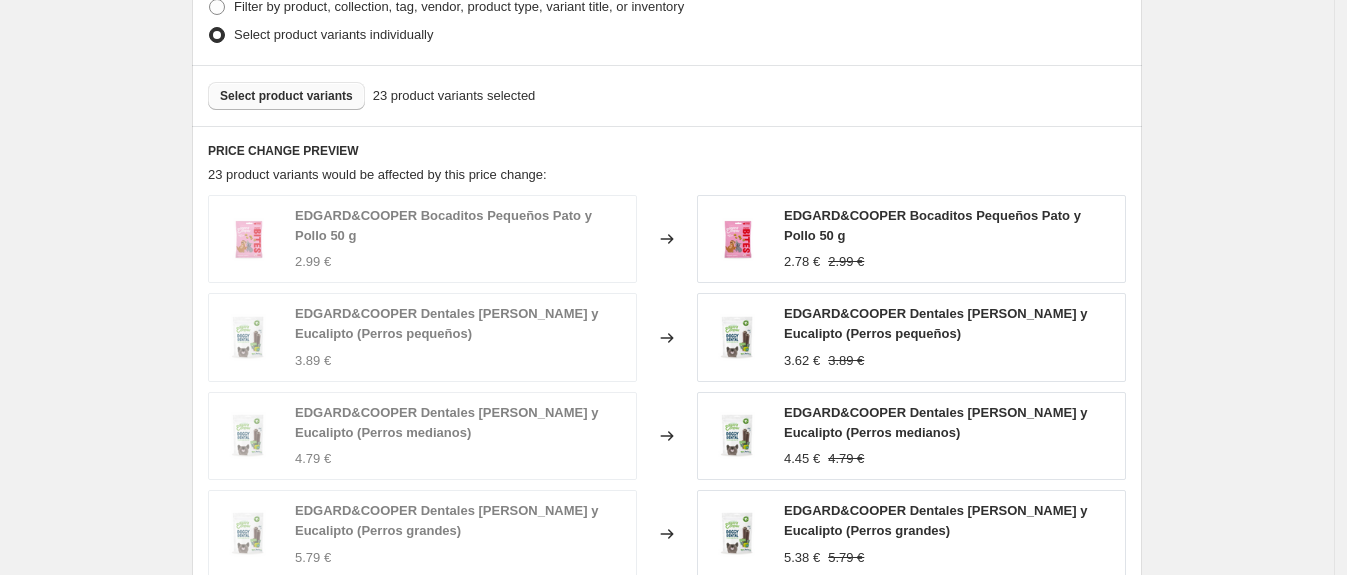 scroll, scrollTop: 1046, scrollLeft: 0, axis: vertical 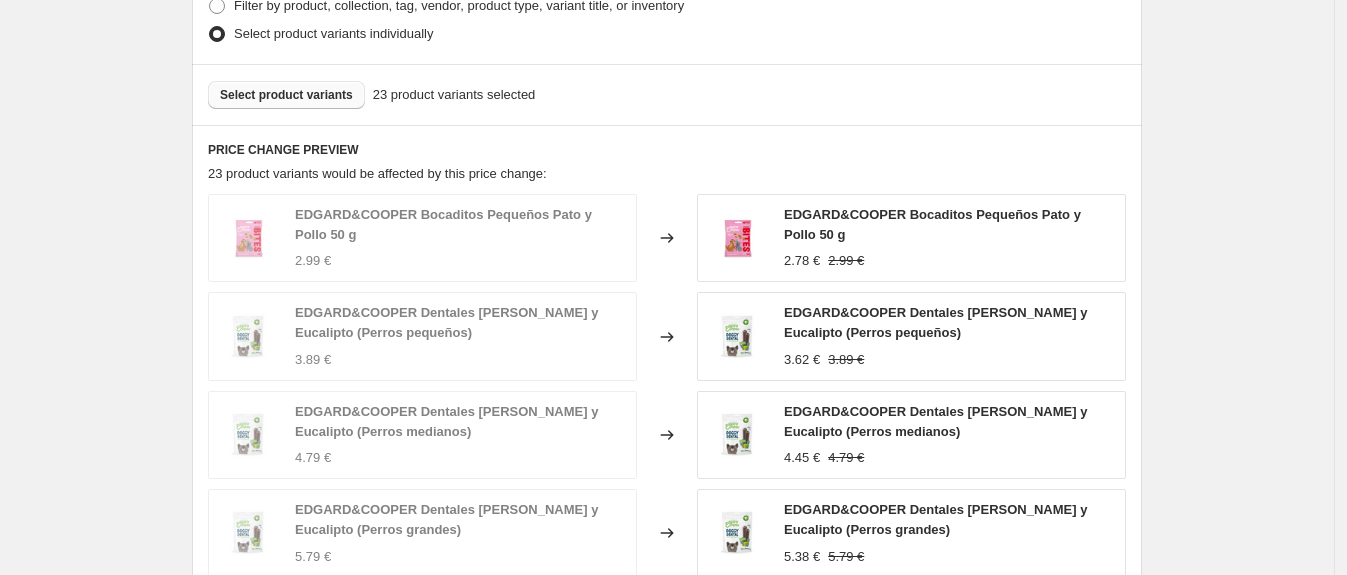 click on "Select product variants" at bounding box center [286, 95] 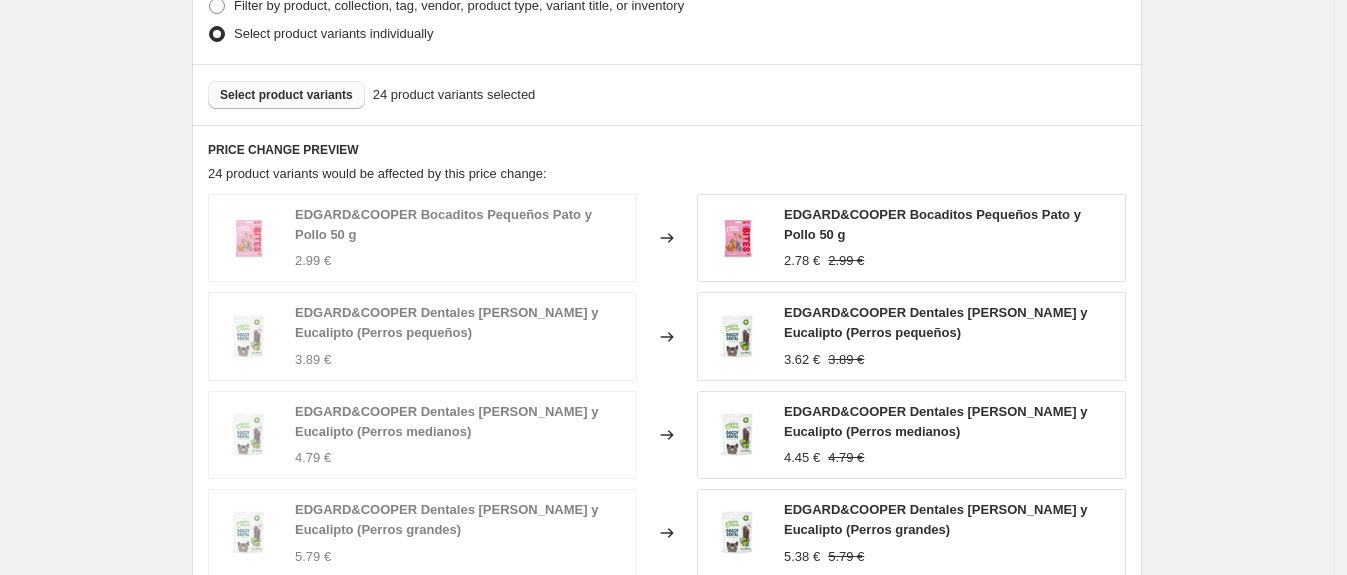 drag, startPoint x: 343, startPoint y: 113, endPoint x: 341, endPoint y: 101, distance: 12.165525 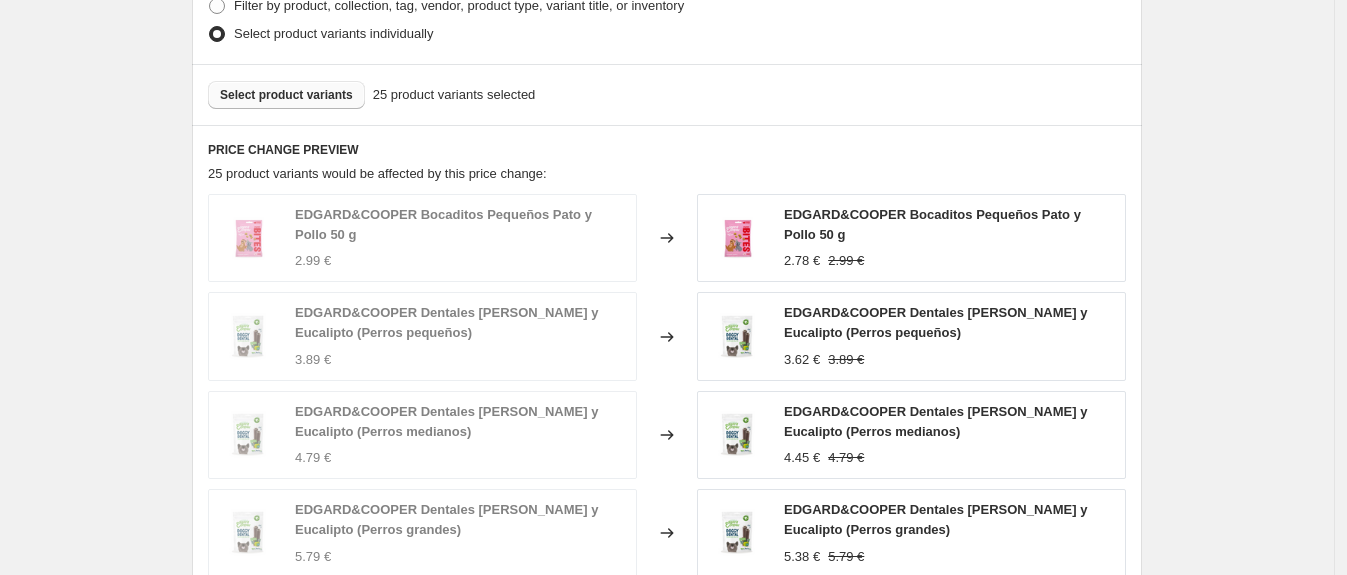 click on "Select product variants" at bounding box center (286, 95) 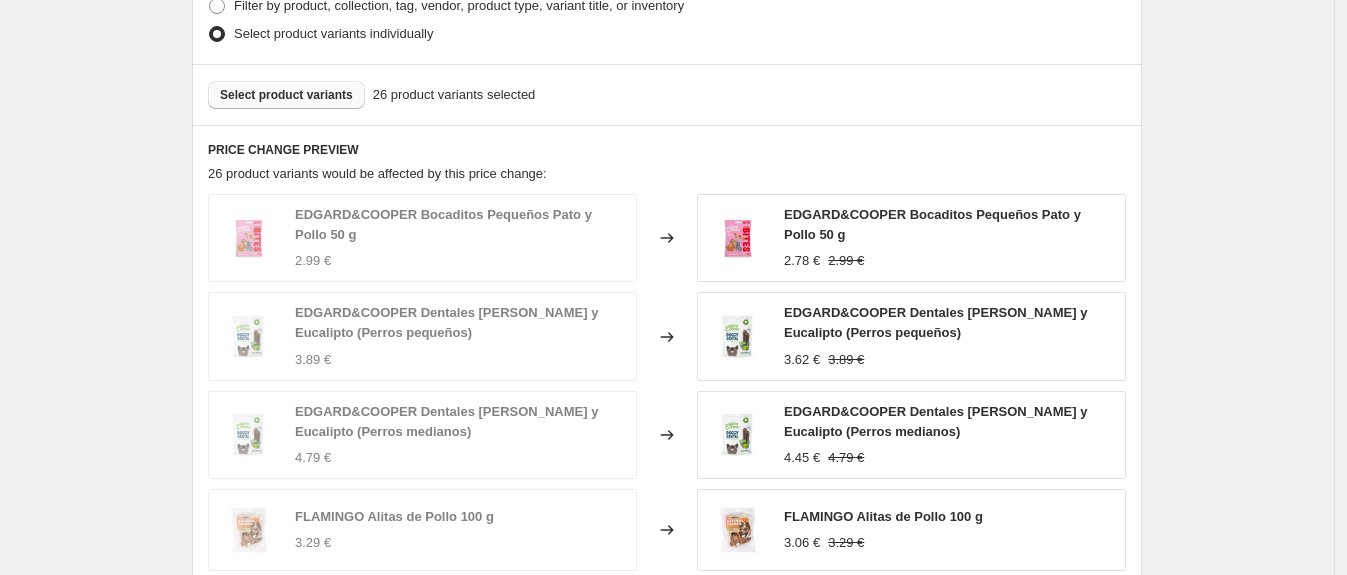 click on "Select product variants" at bounding box center (286, 95) 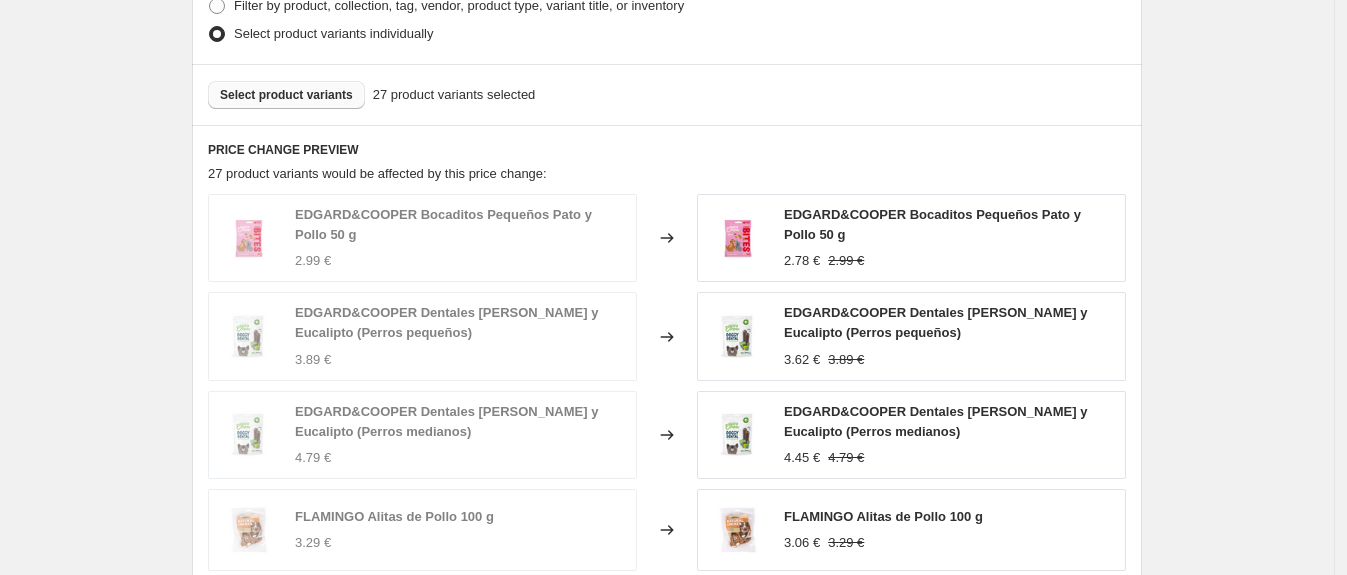 click on "Select product variants" at bounding box center [286, 95] 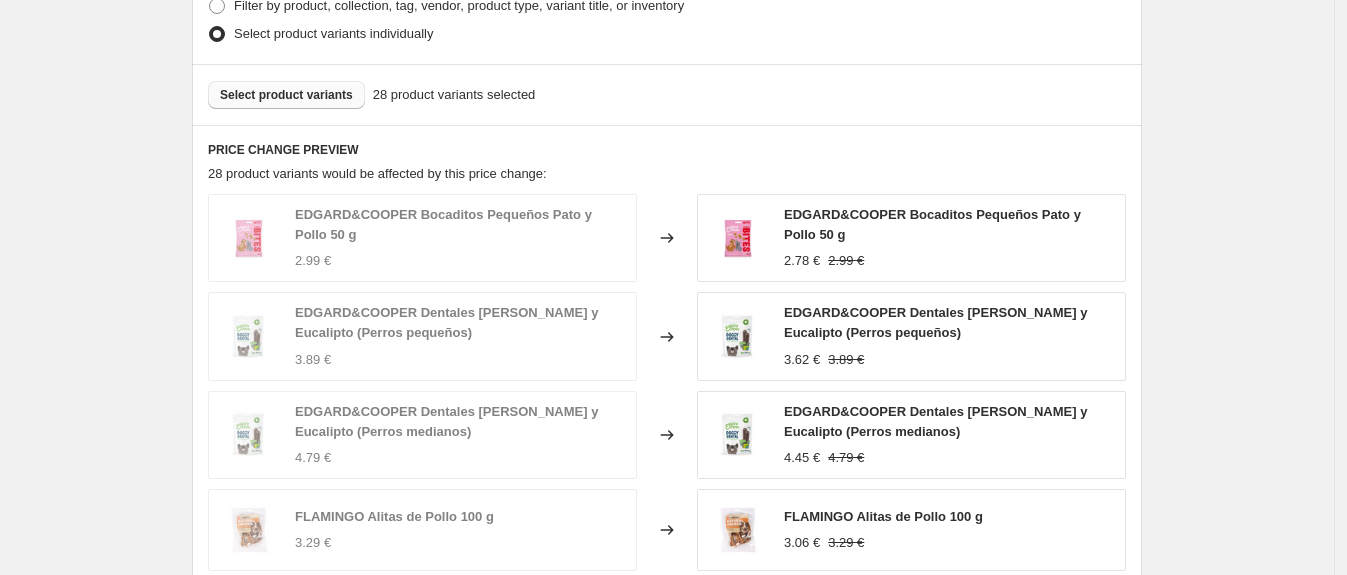 click on "Select product variants" at bounding box center [286, 95] 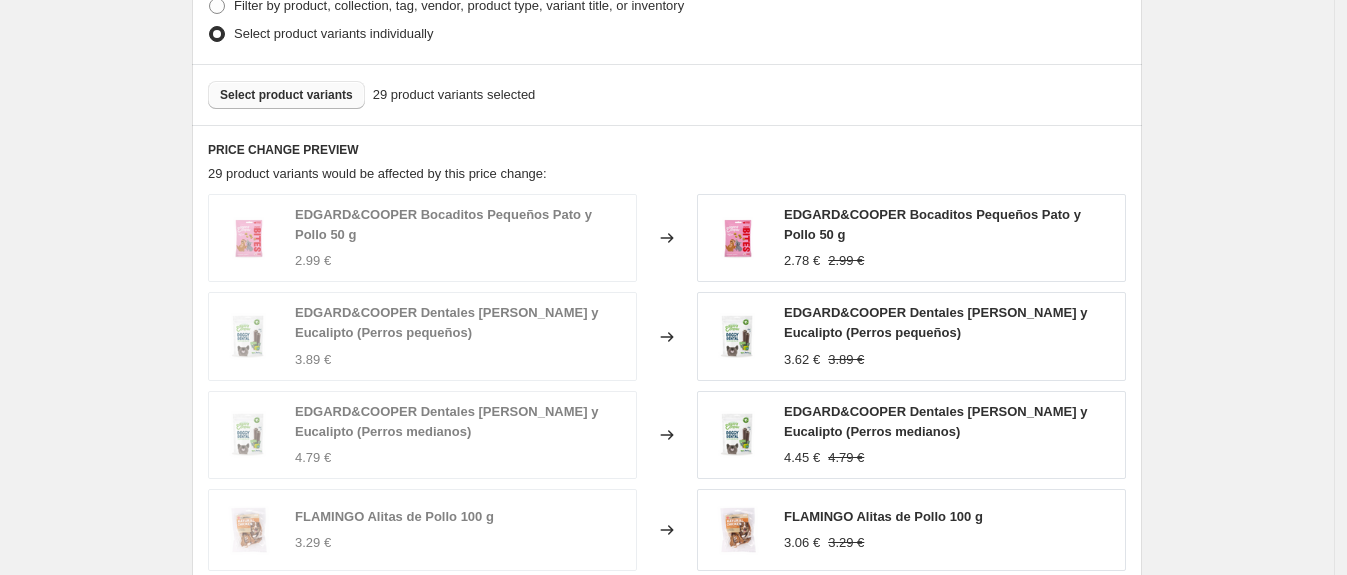 click on "Select product variants" at bounding box center [286, 95] 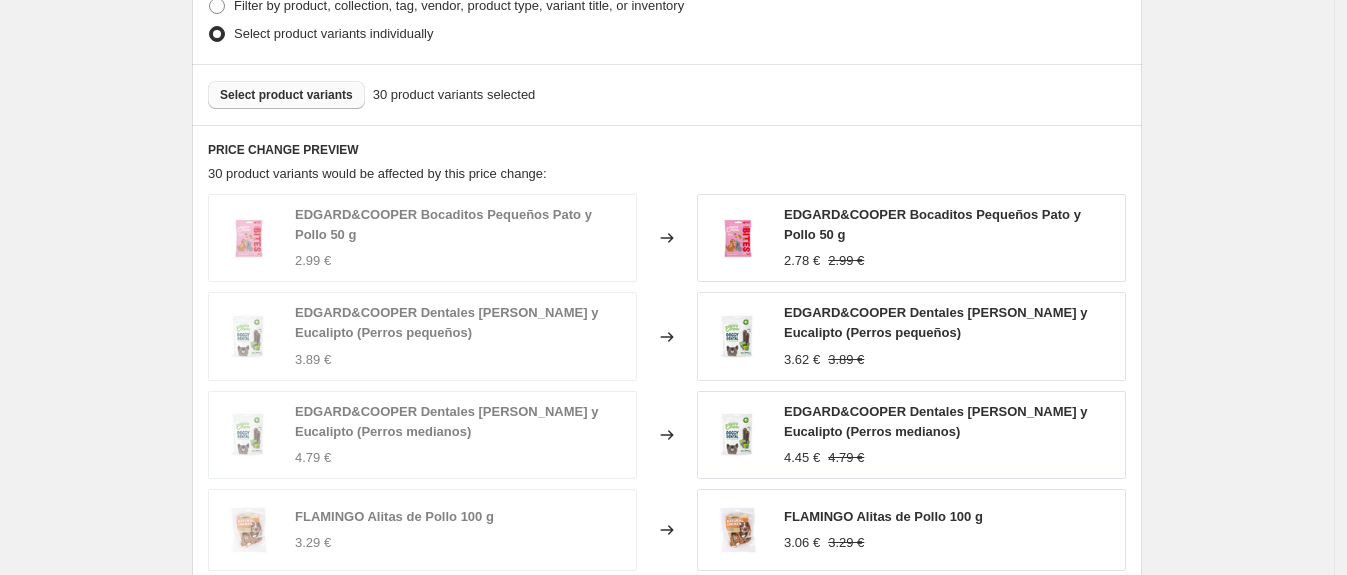 click on "Select product variants" at bounding box center (286, 95) 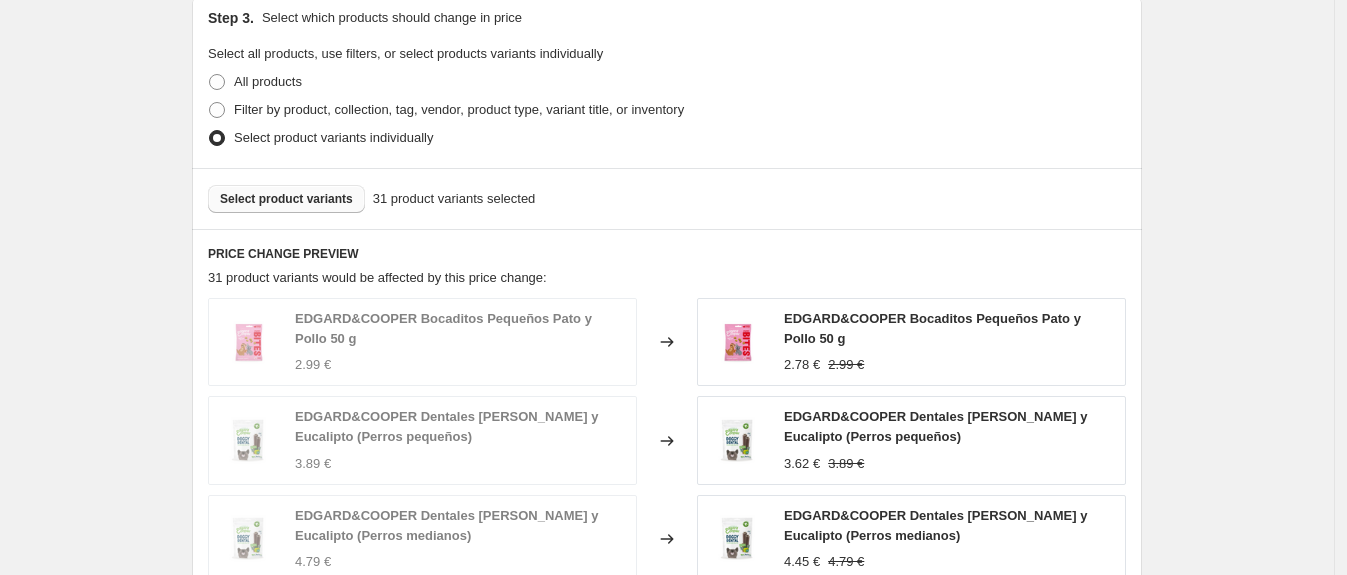 scroll, scrollTop: 941, scrollLeft: 0, axis: vertical 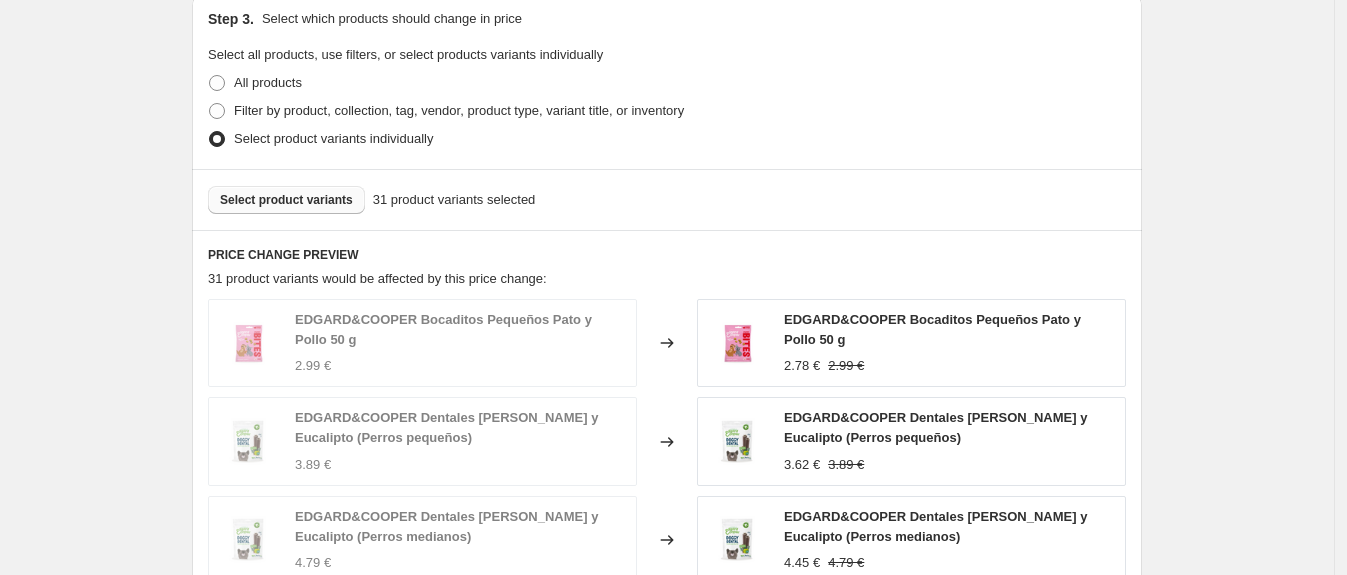 click on "Select product variants" at bounding box center [286, 200] 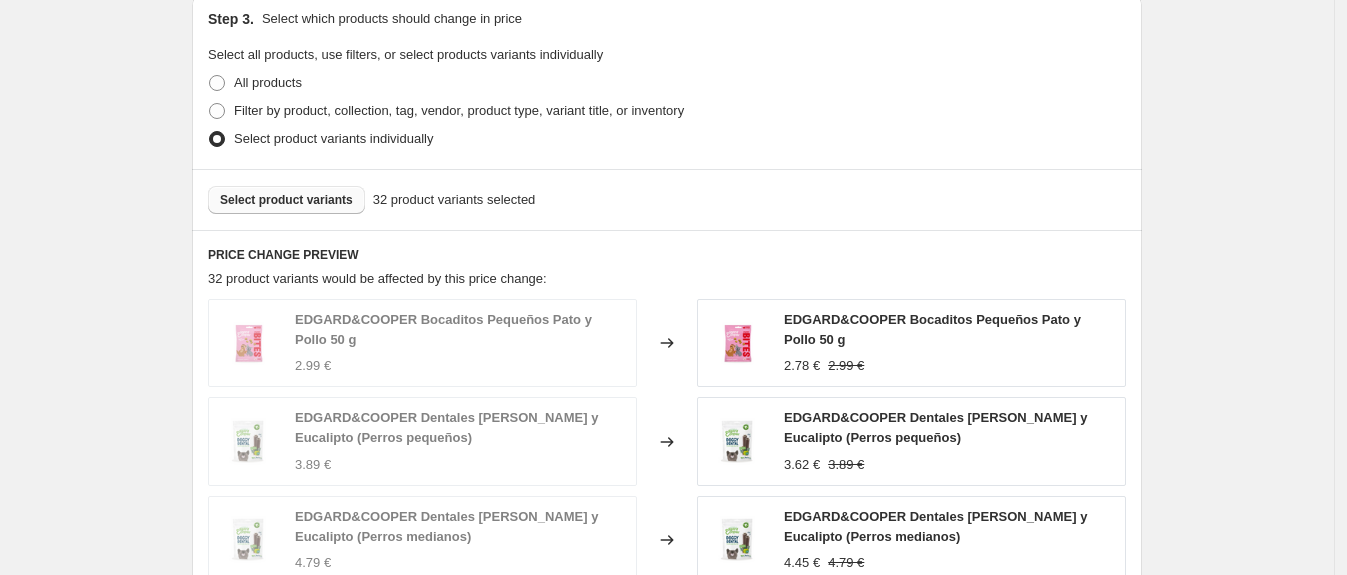 click on "Select product variants" at bounding box center (286, 200) 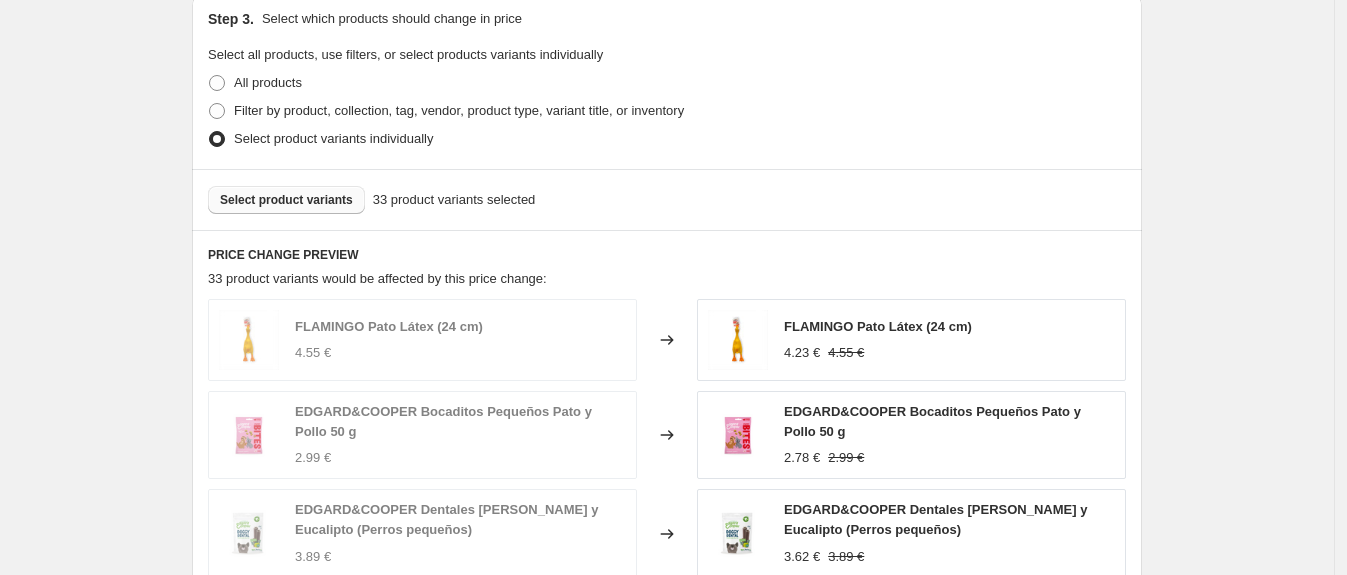 click on "Select product variants" at bounding box center (286, 200) 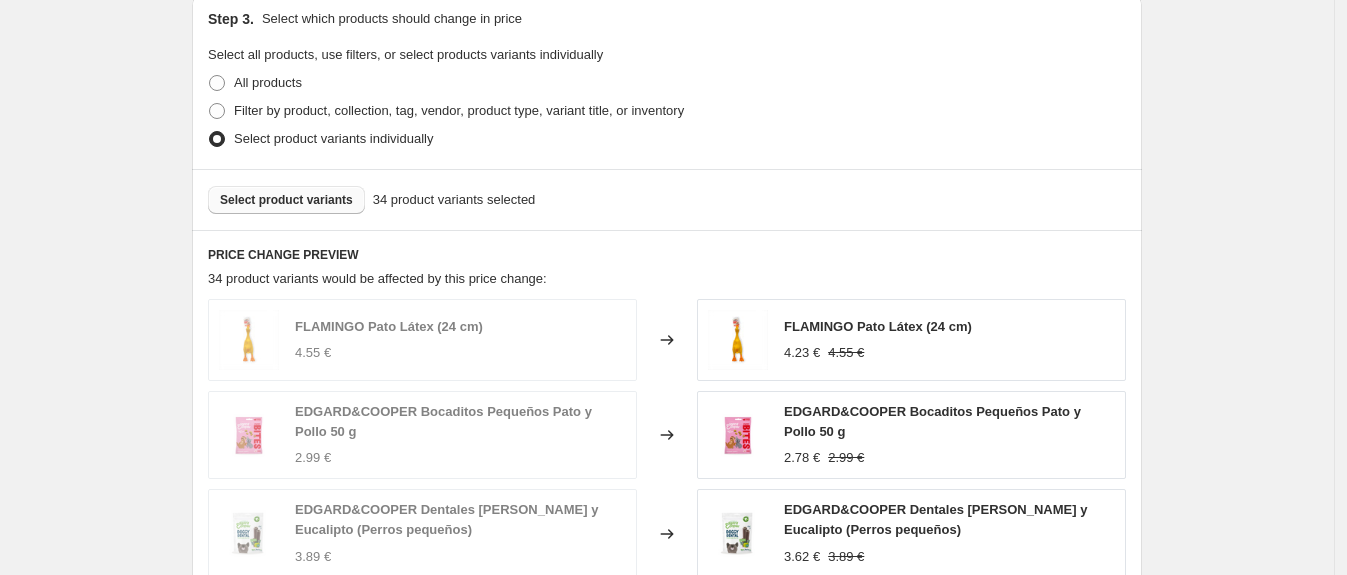 click on "Select product variants" at bounding box center (286, 200) 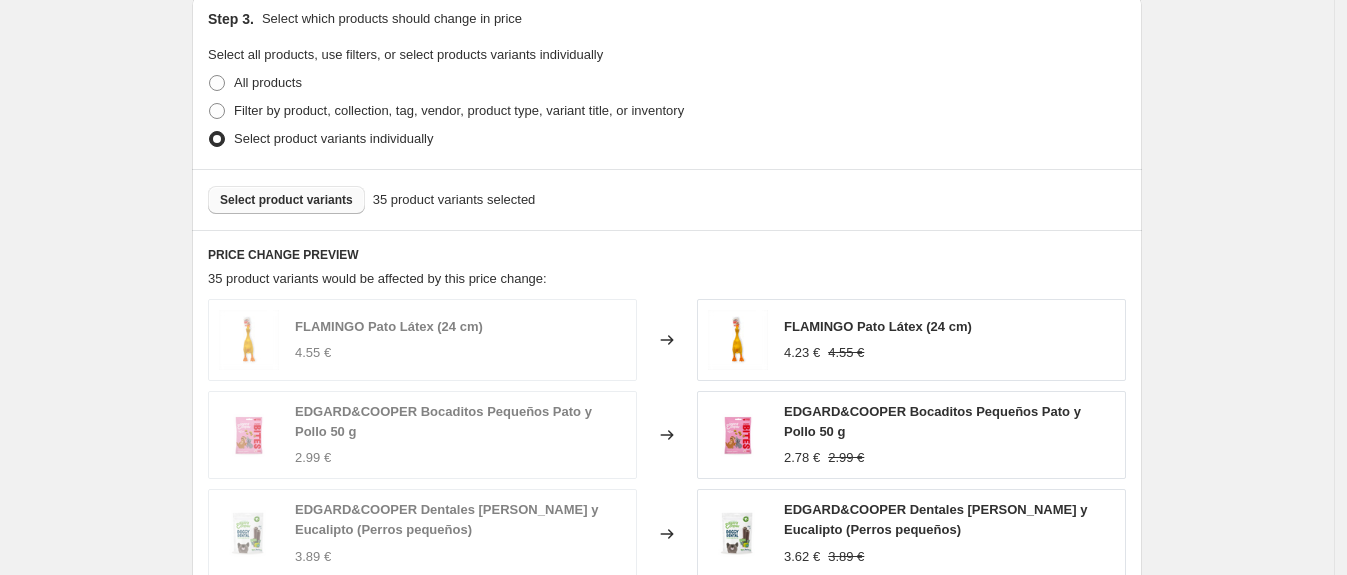 click on "Select product variants" at bounding box center [286, 200] 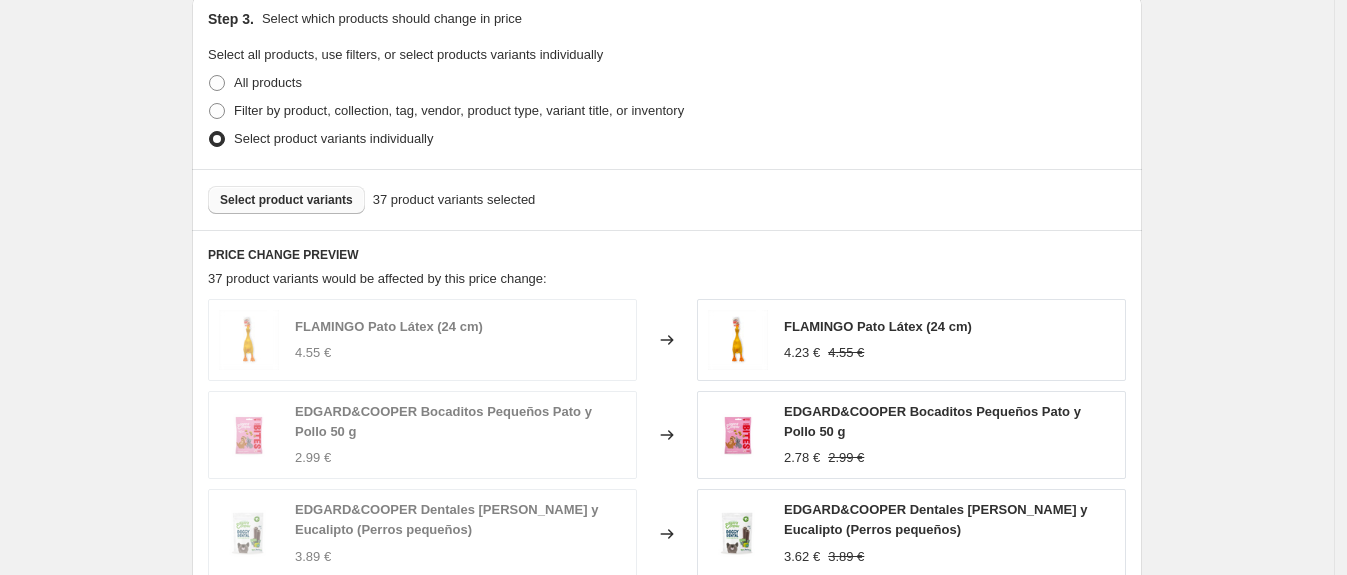 click on "Select product variants" at bounding box center [286, 200] 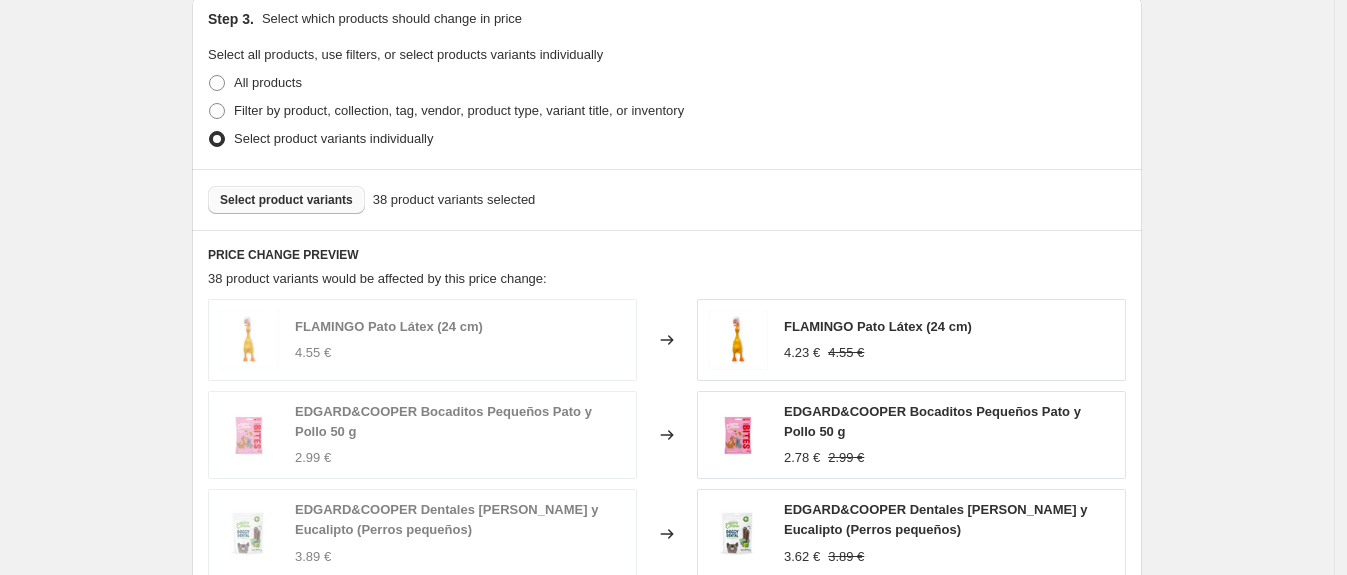 click on "Select product variants" at bounding box center (286, 200) 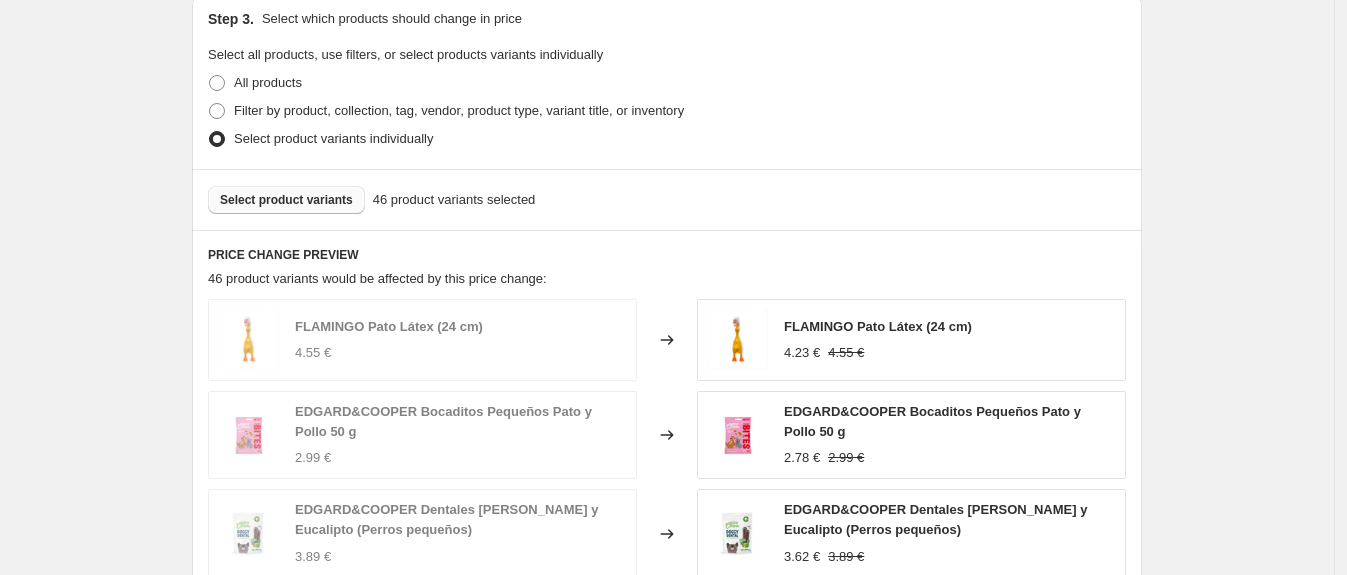 click on "Select product variants" at bounding box center [286, 200] 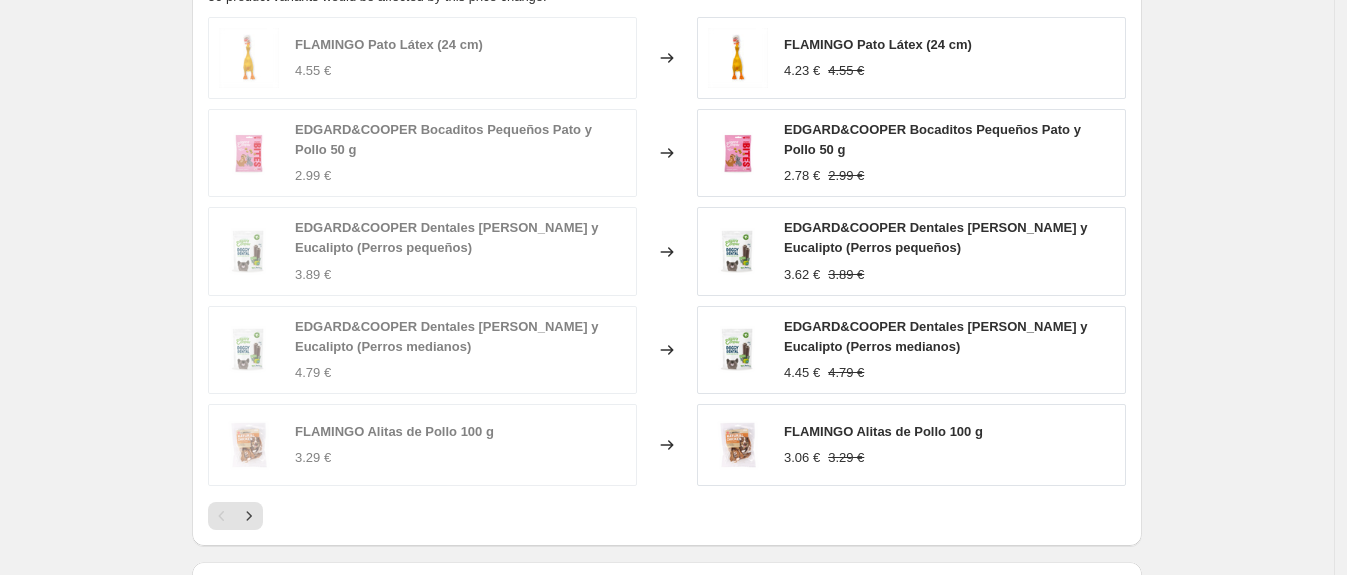 scroll, scrollTop: 1218, scrollLeft: 0, axis: vertical 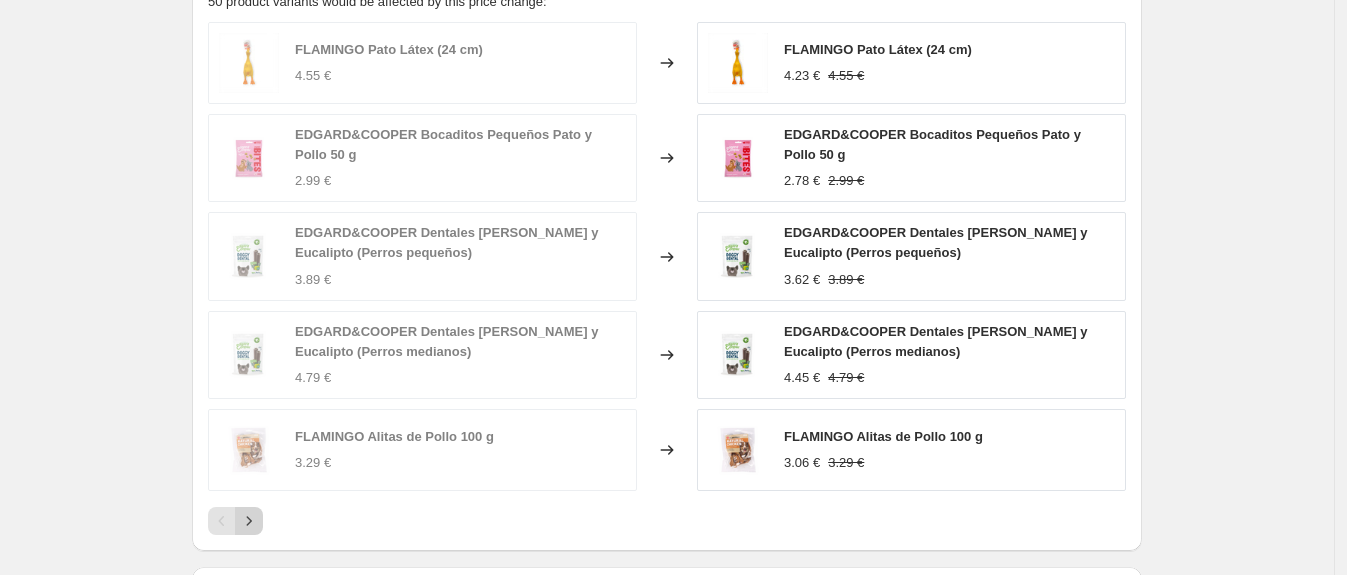click 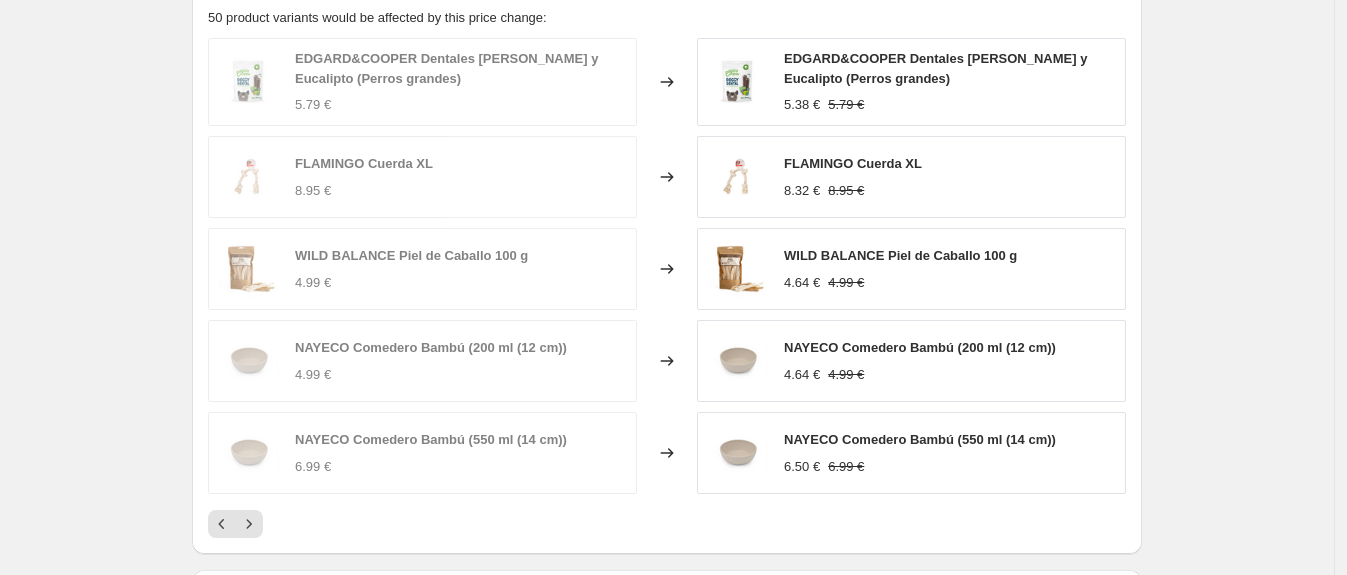 scroll, scrollTop: 1201, scrollLeft: 0, axis: vertical 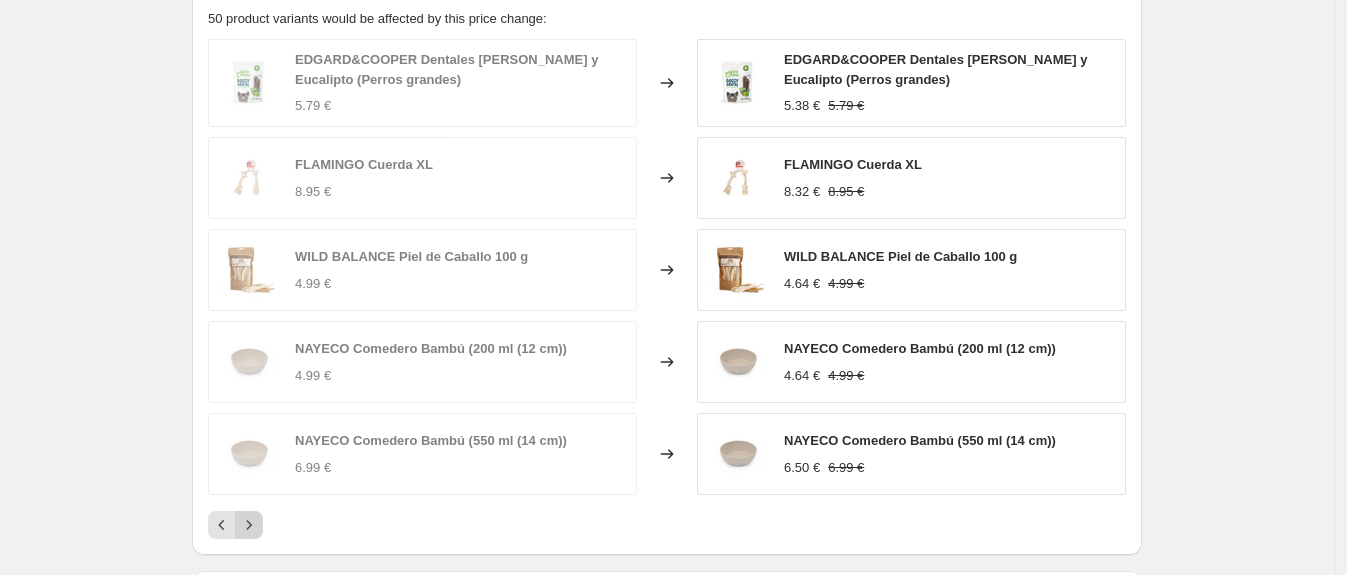 click 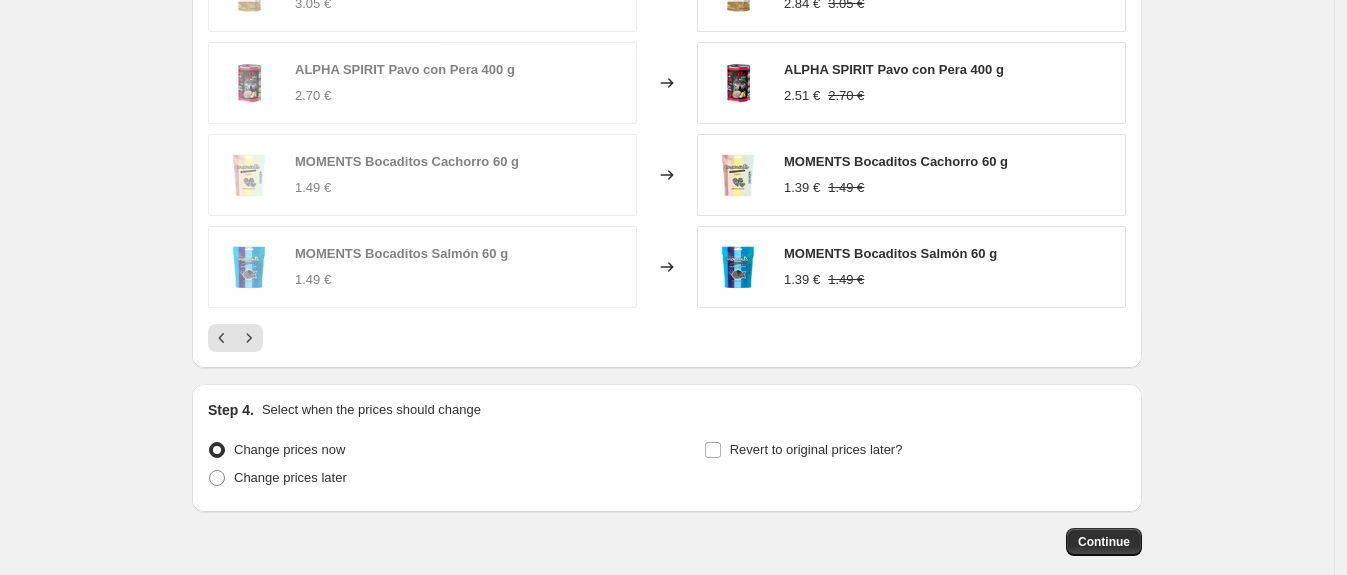 scroll, scrollTop: 1383, scrollLeft: 0, axis: vertical 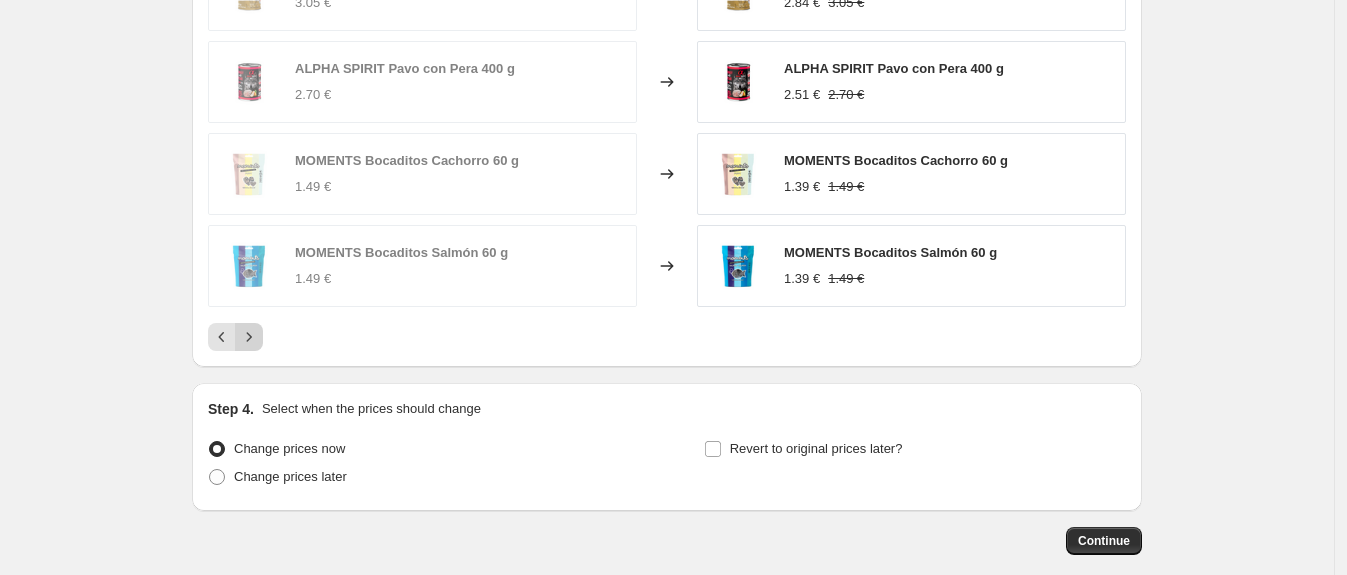 click at bounding box center (249, 337) 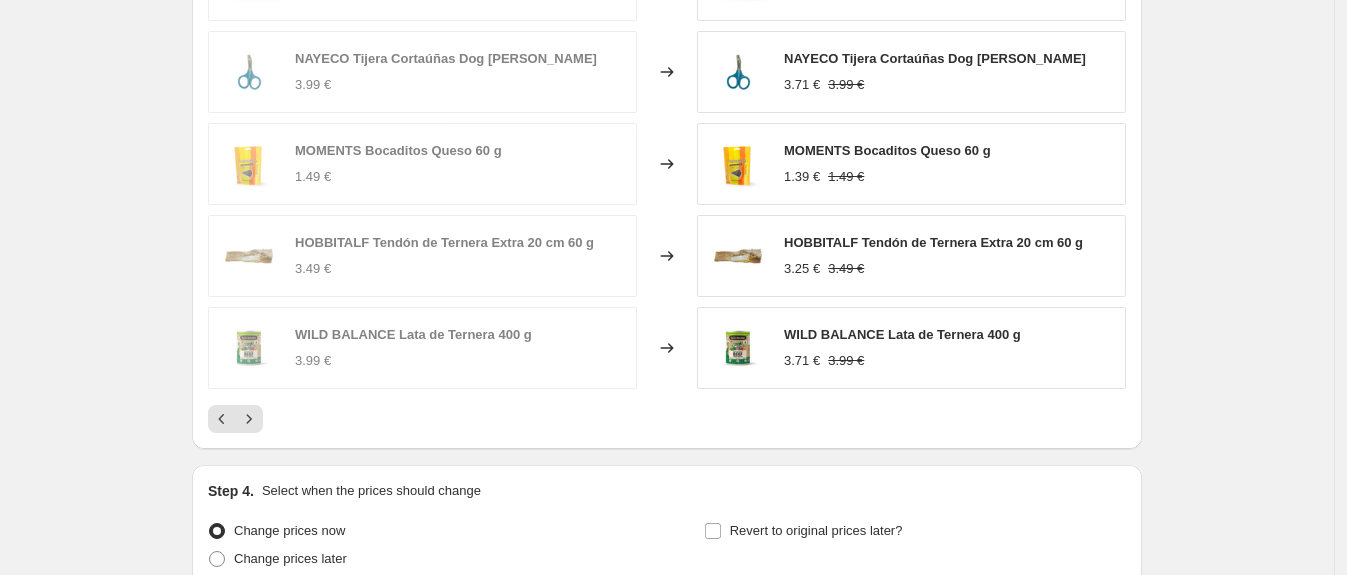 scroll, scrollTop: 1305, scrollLeft: 0, axis: vertical 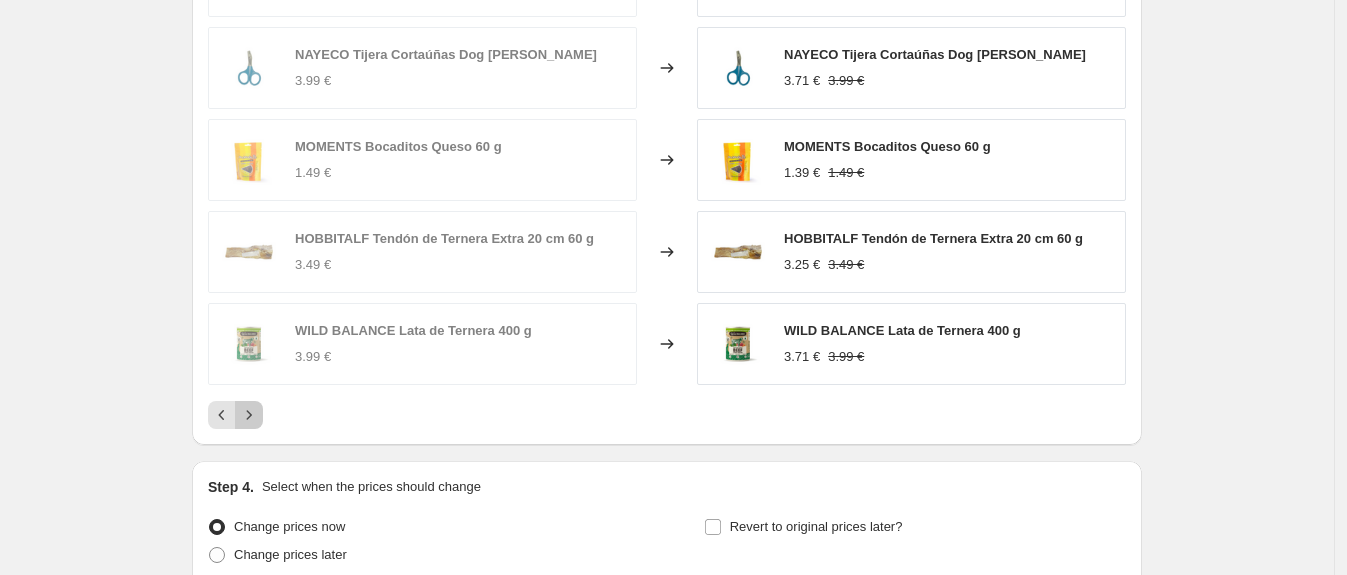 click 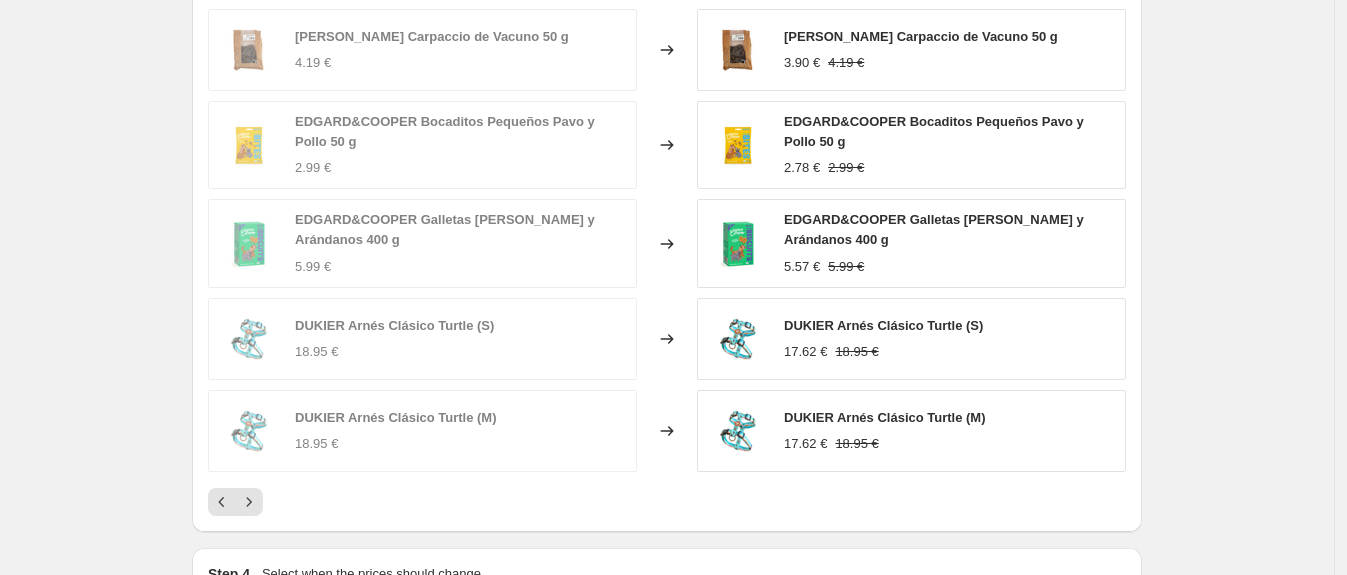 scroll, scrollTop: 1233, scrollLeft: 0, axis: vertical 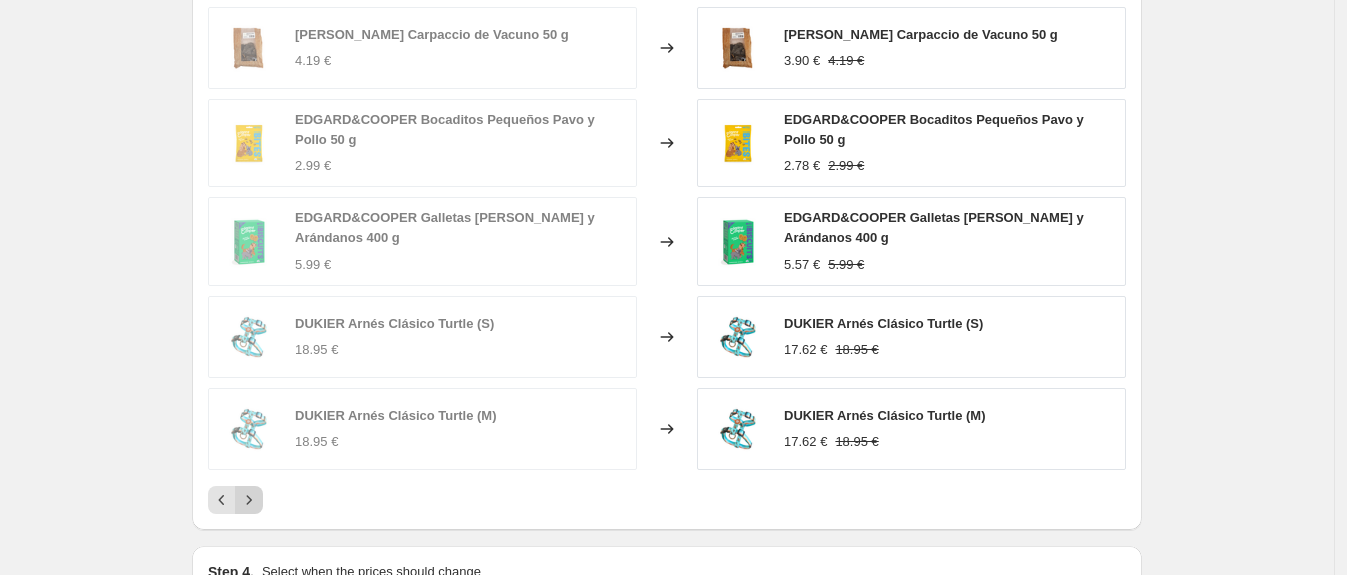 click 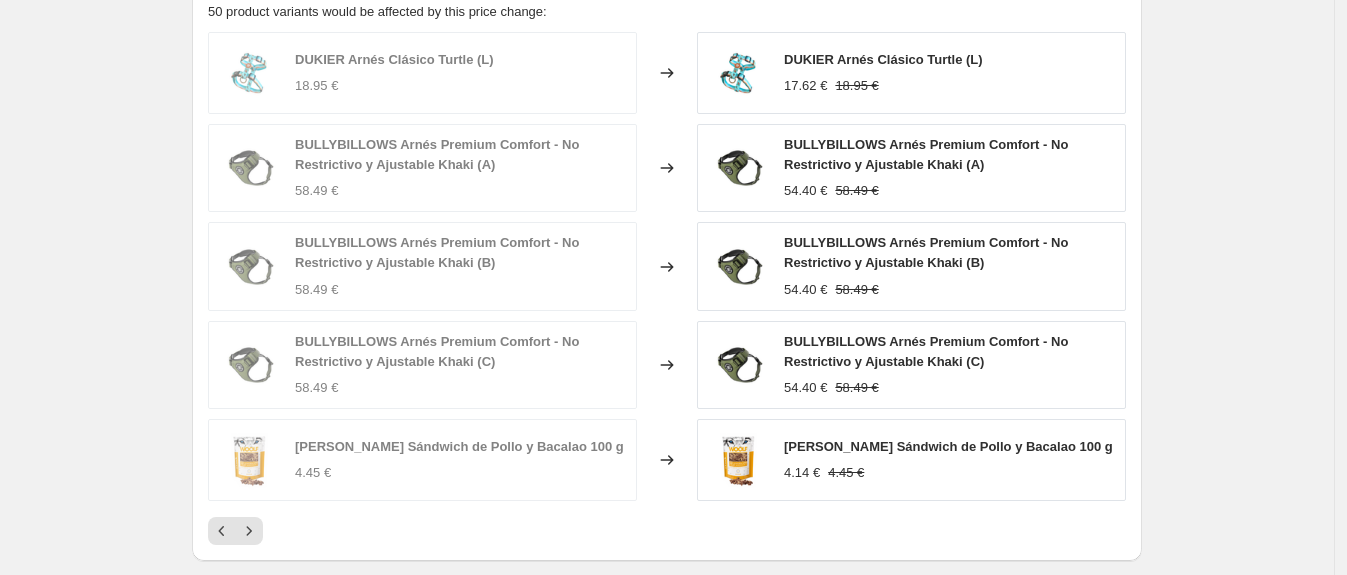 scroll, scrollTop: 1210, scrollLeft: 0, axis: vertical 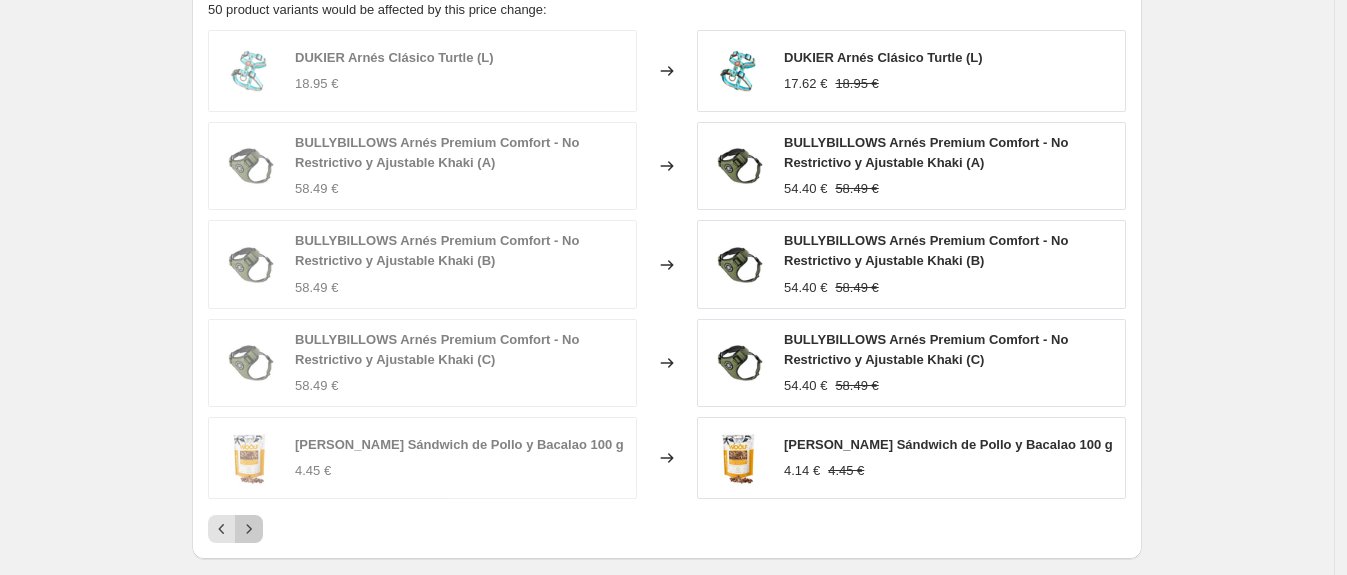 click at bounding box center [249, 529] 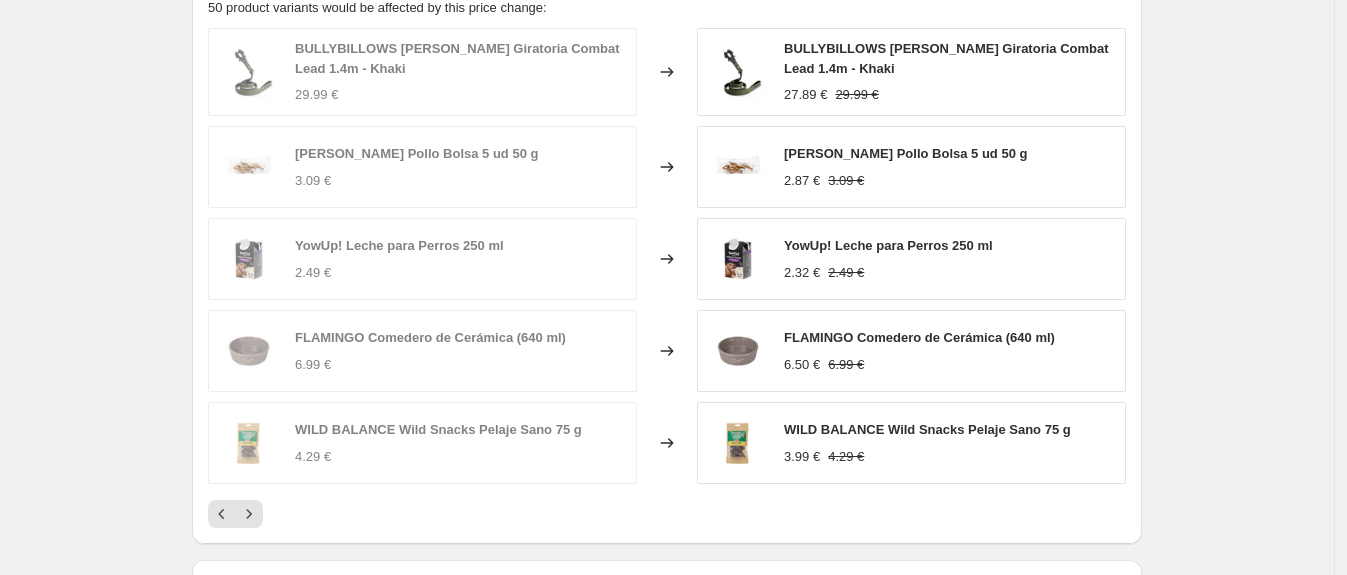 scroll, scrollTop: 1217, scrollLeft: 0, axis: vertical 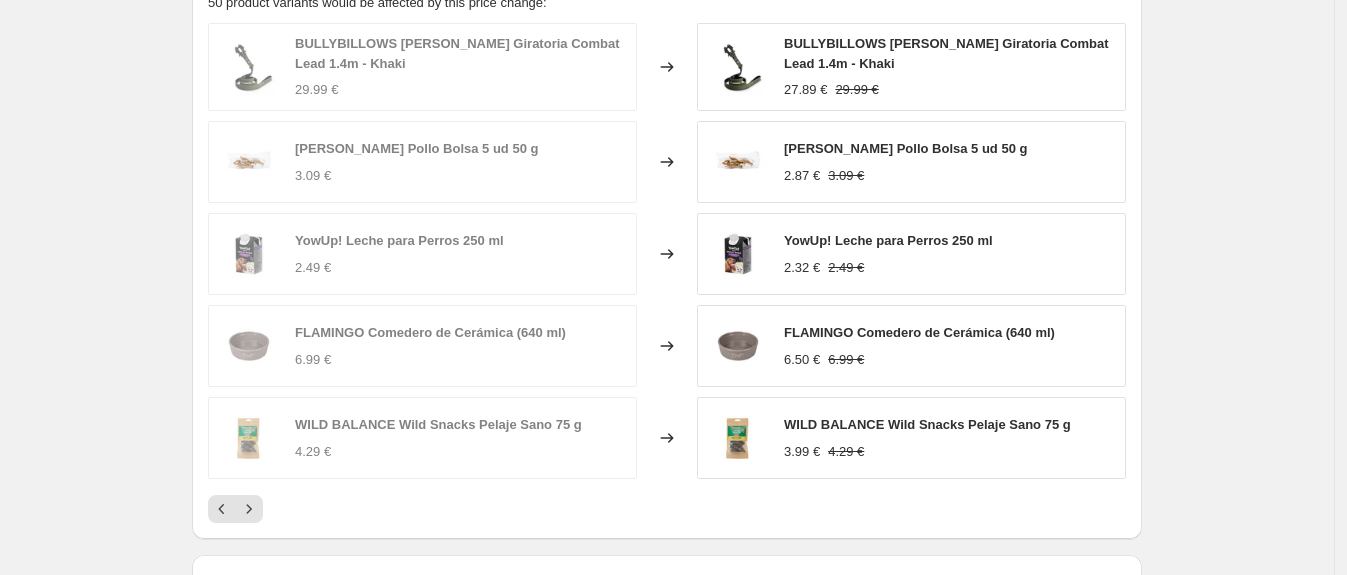 click at bounding box center [249, 509] 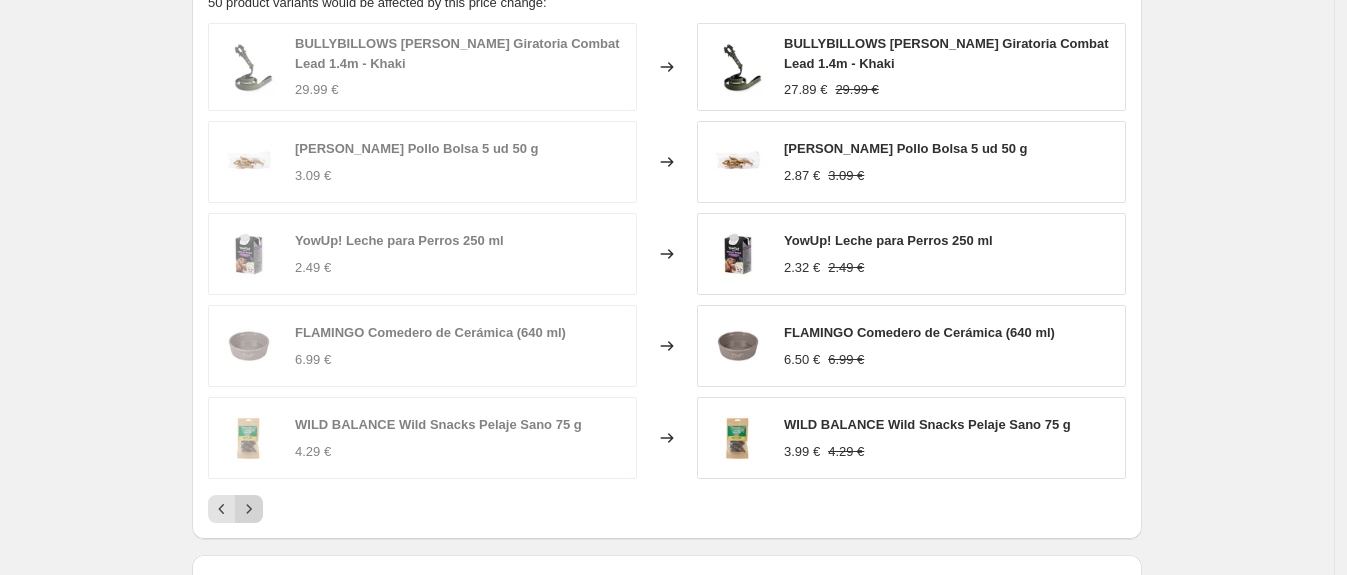 click 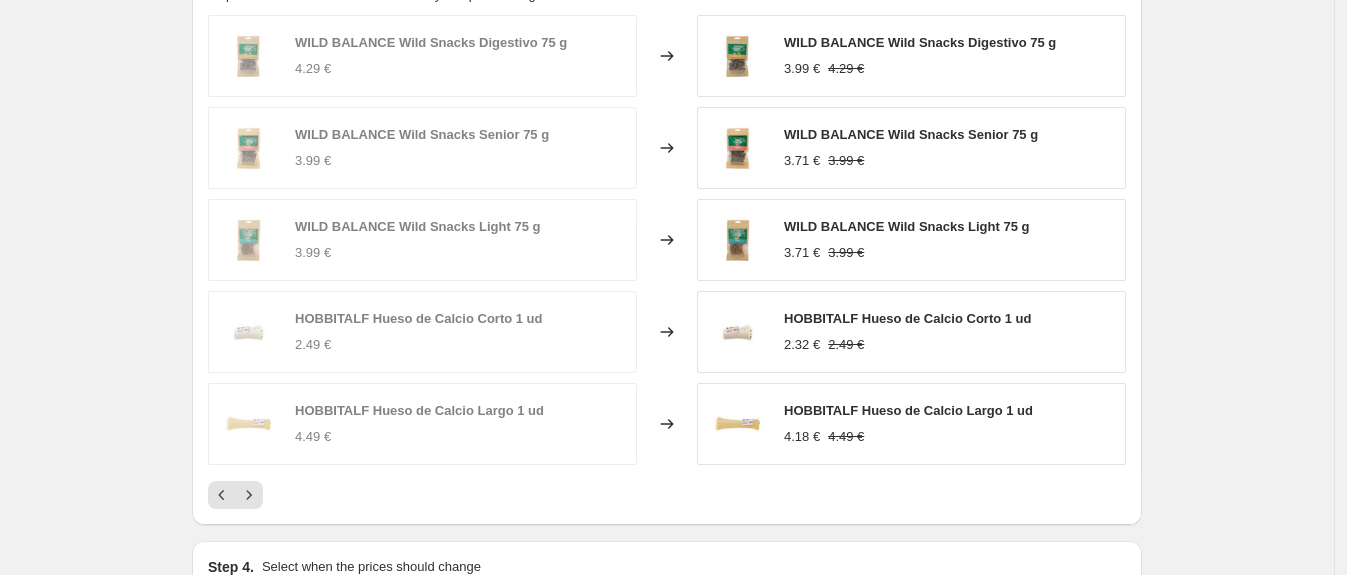 scroll, scrollTop: 1250, scrollLeft: 0, axis: vertical 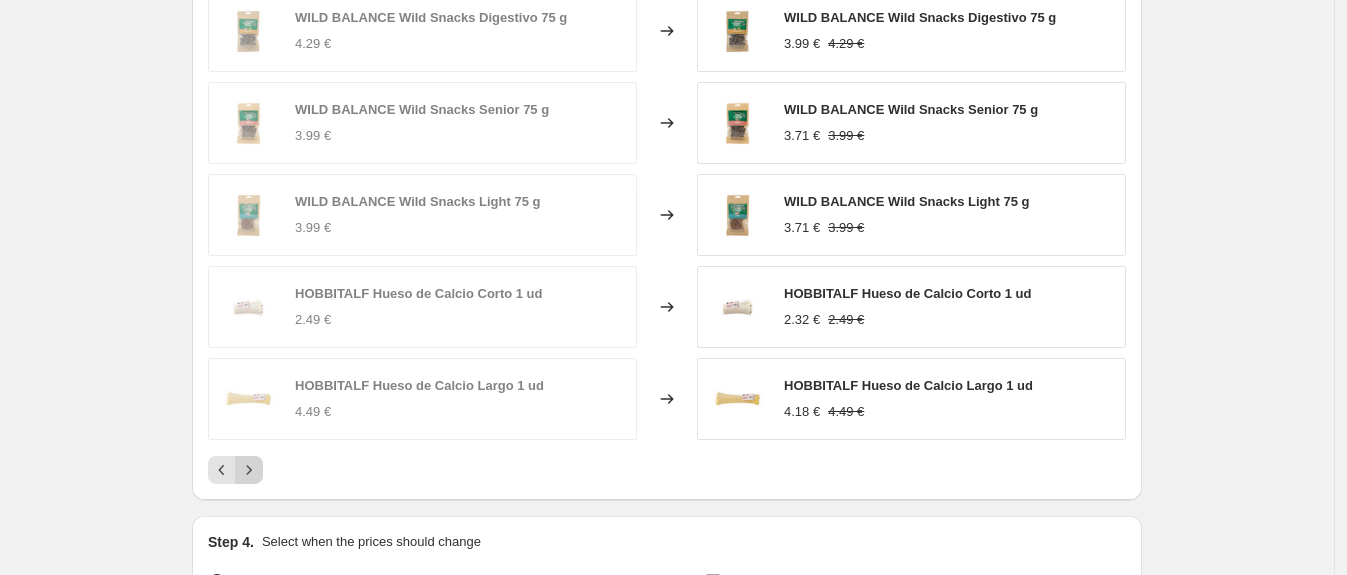 click 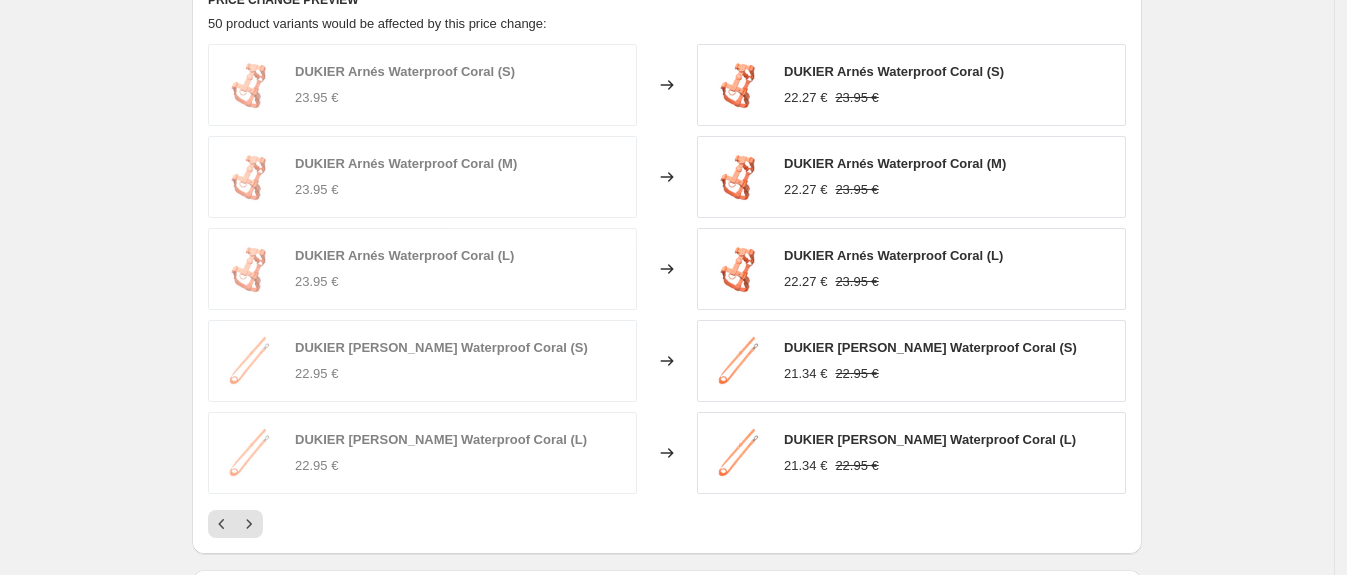 scroll, scrollTop: 1228, scrollLeft: 0, axis: vertical 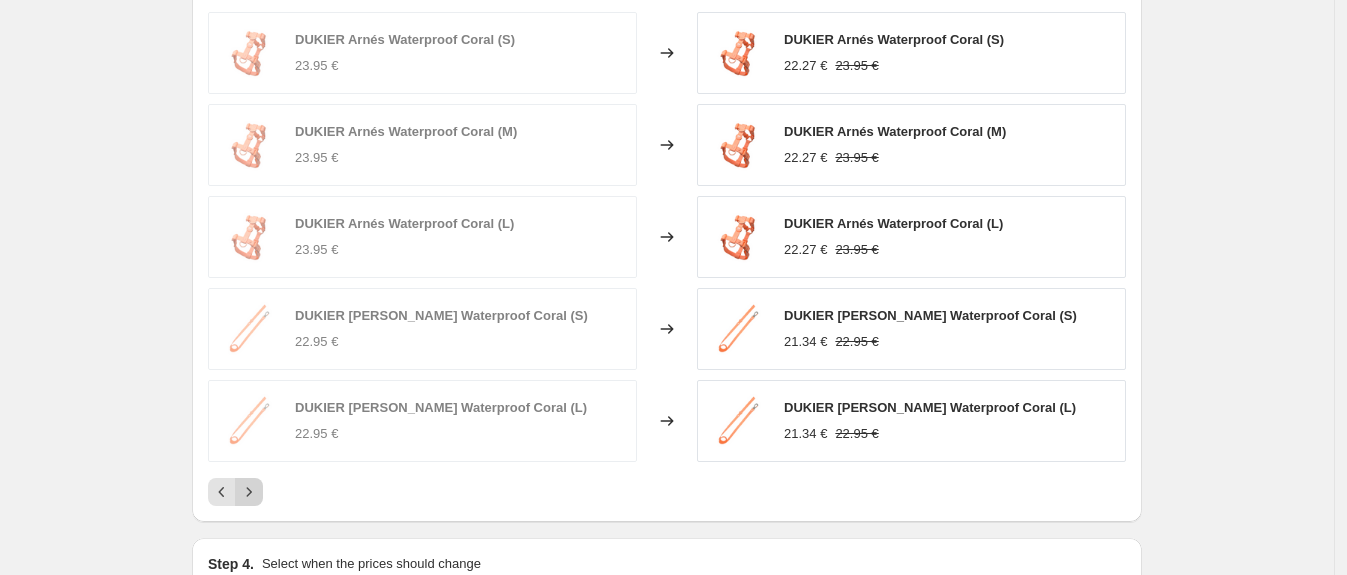 click 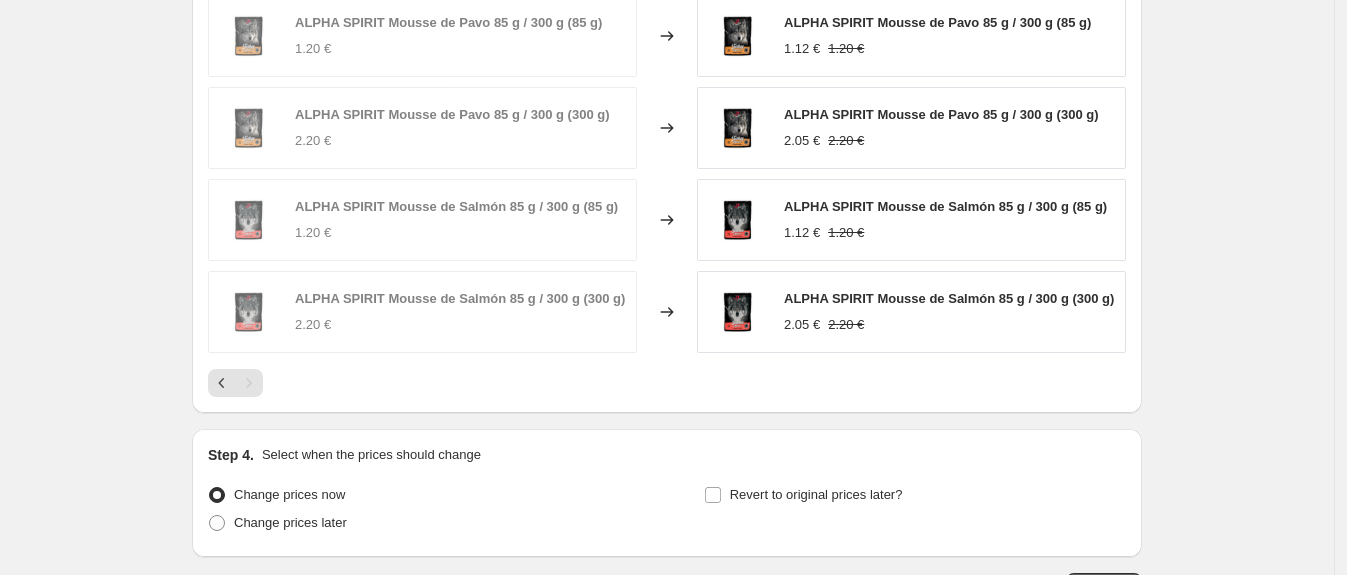 scroll, scrollTop: 1338, scrollLeft: 0, axis: vertical 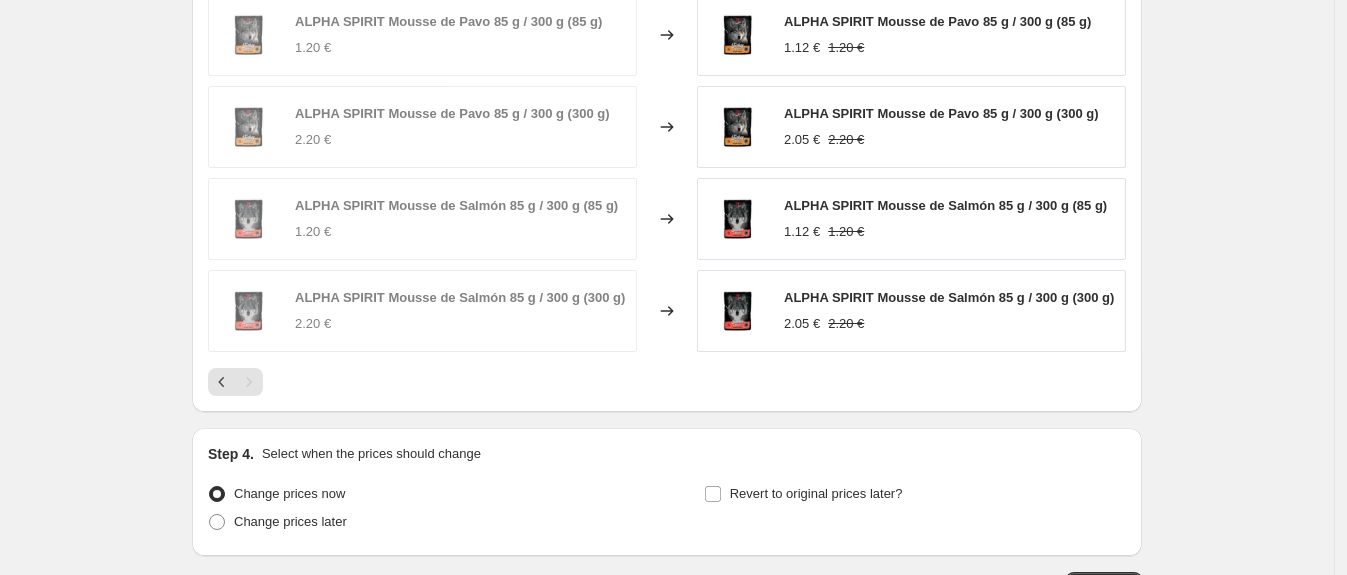 click at bounding box center (249, 382) 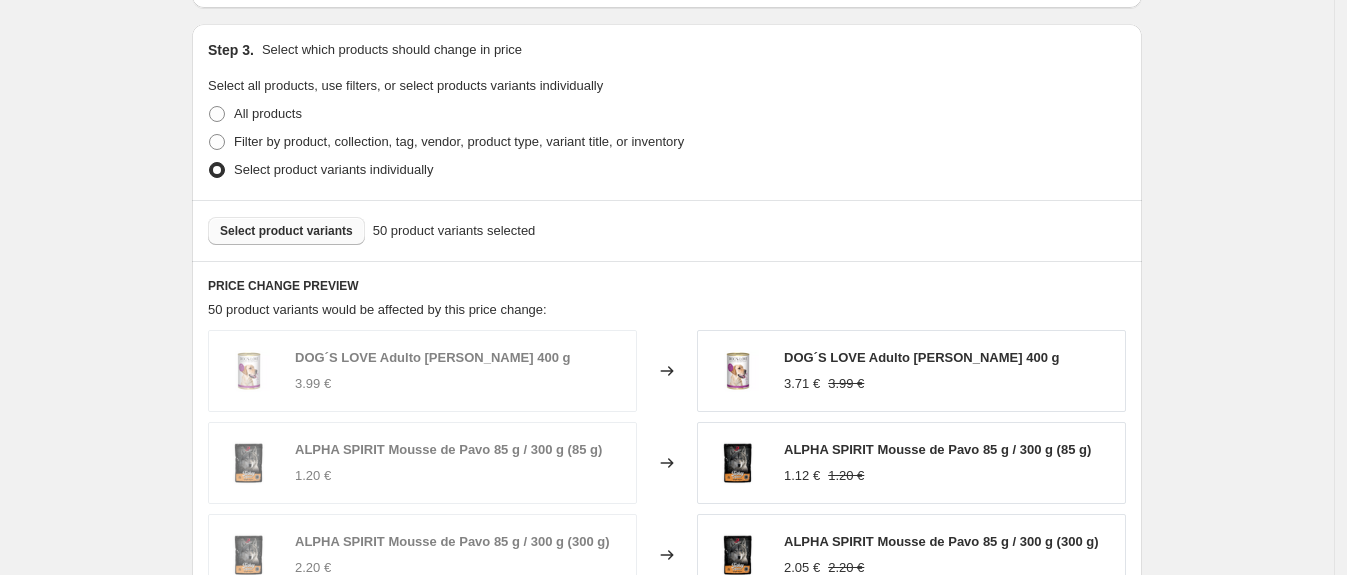 scroll, scrollTop: 908, scrollLeft: 0, axis: vertical 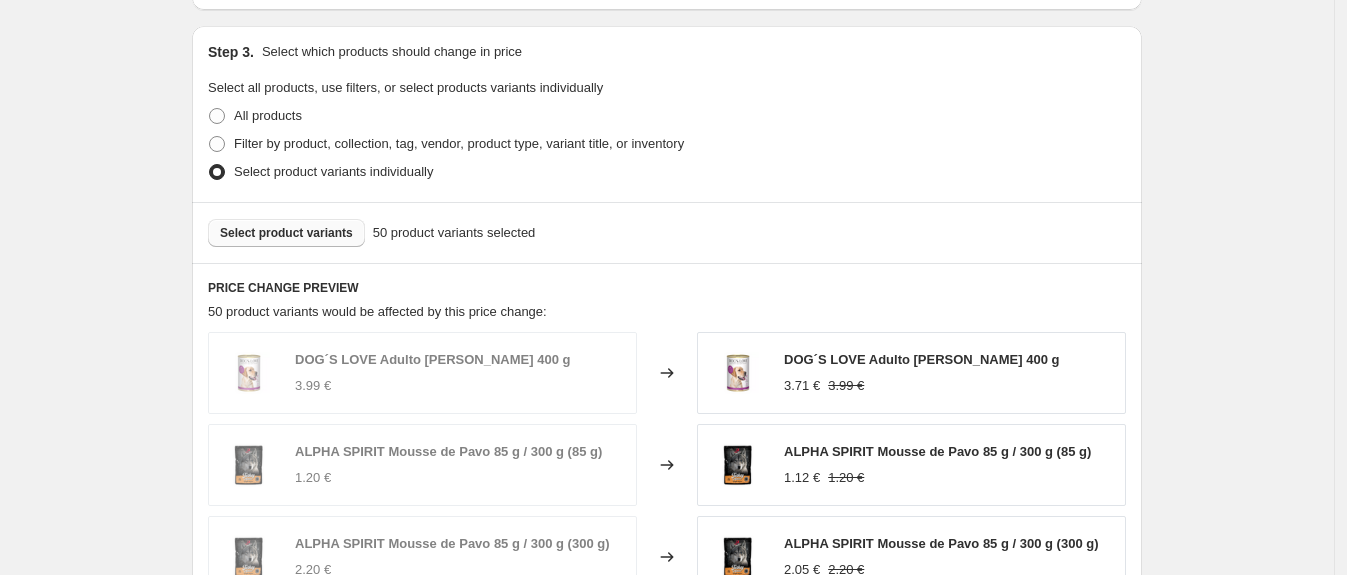 click on "Select product variants" at bounding box center [286, 233] 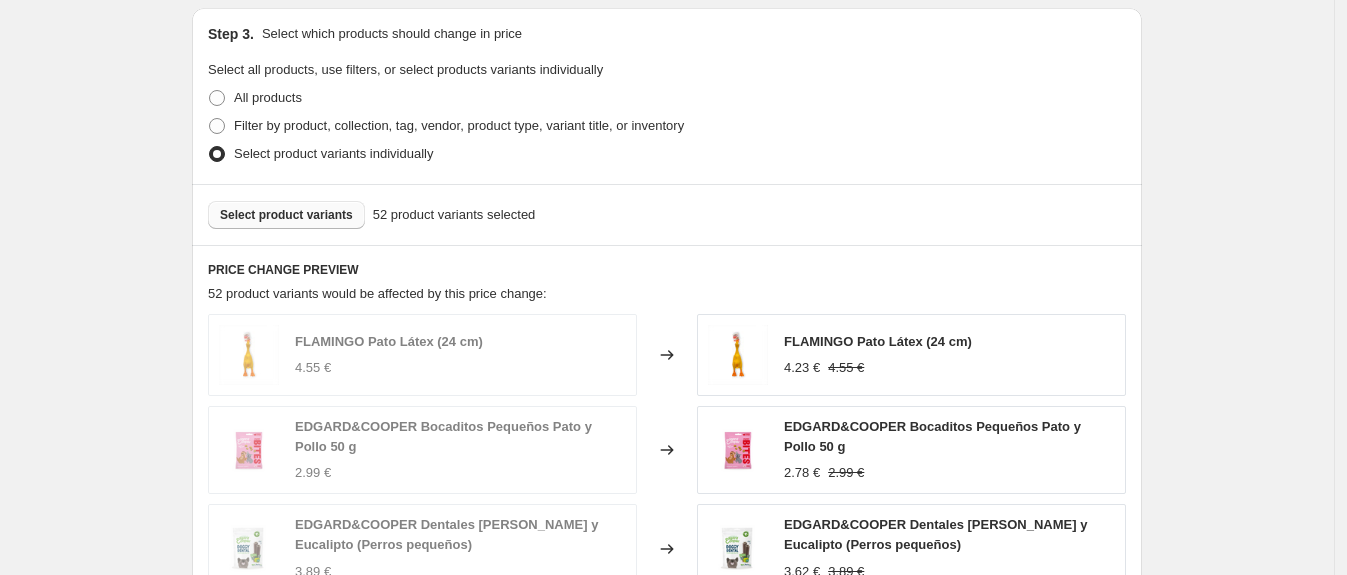 scroll, scrollTop: 1510, scrollLeft: 0, axis: vertical 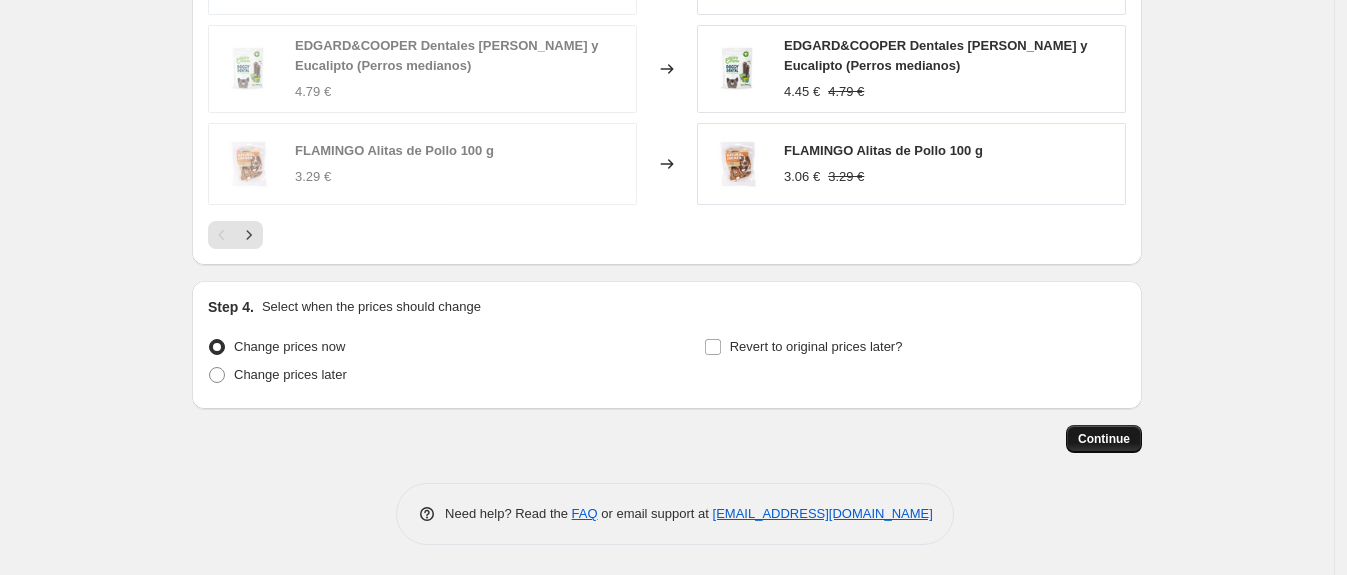 click on "Continue" at bounding box center [1104, 439] 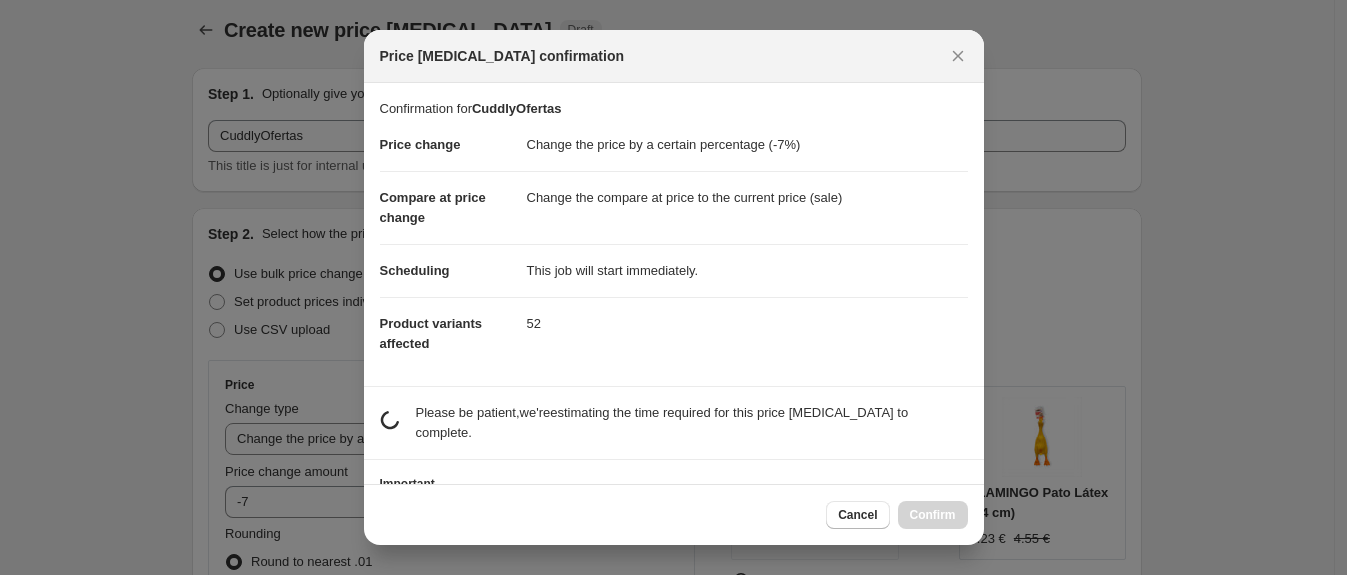 scroll, scrollTop: 0, scrollLeft: 0, axis: both 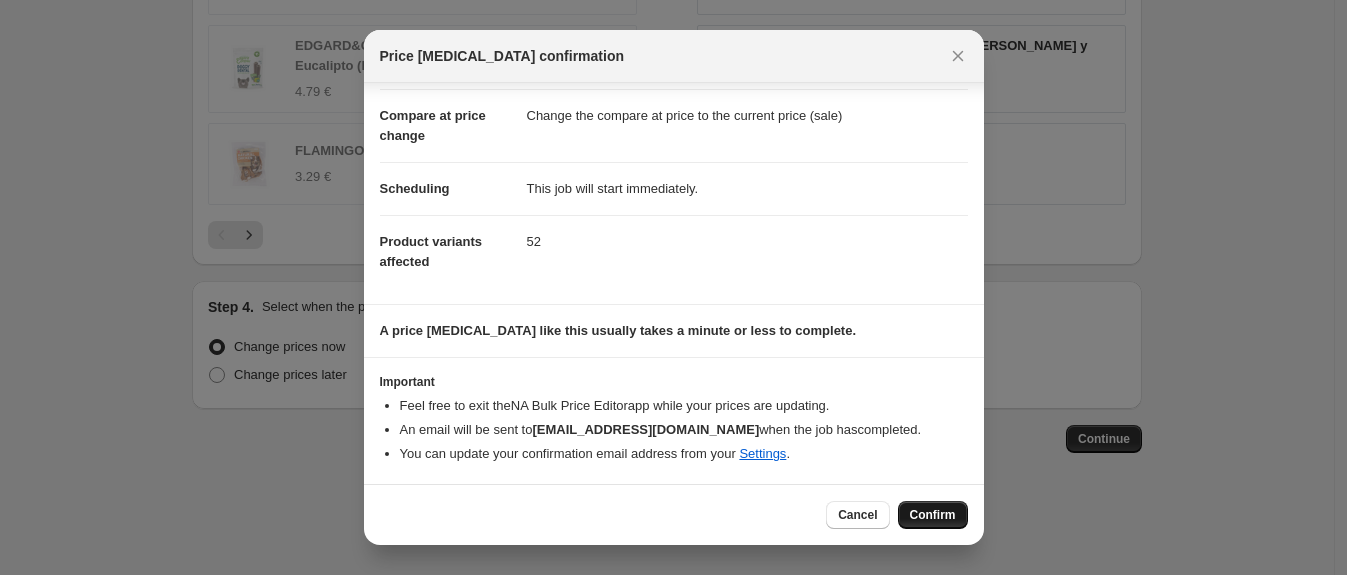 click on "Confirm" at bounding box center [933, 515] 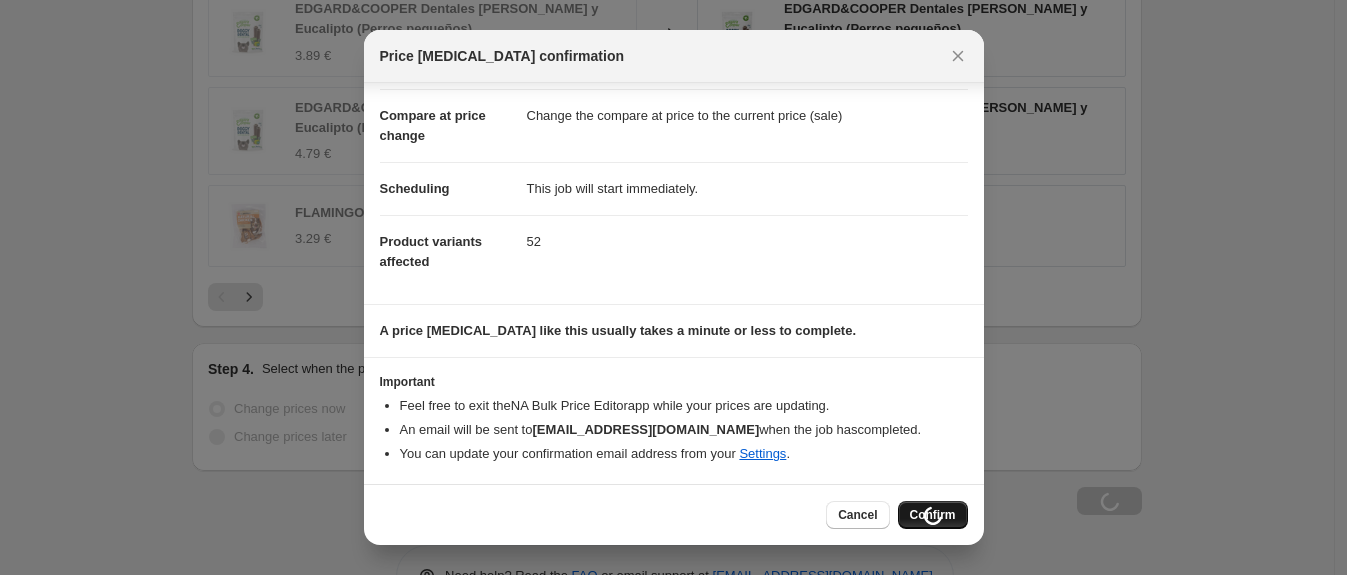 scroll, scrollTop: 1577, scrollLeft: 0, axis: vertical 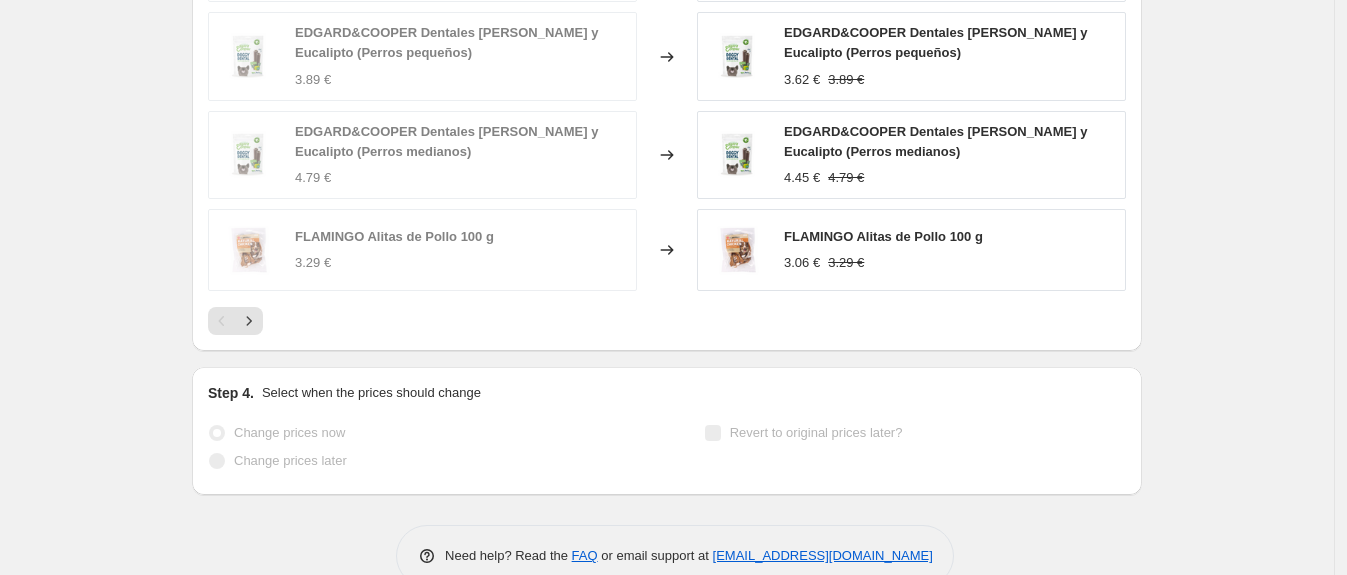 select on "percentage" 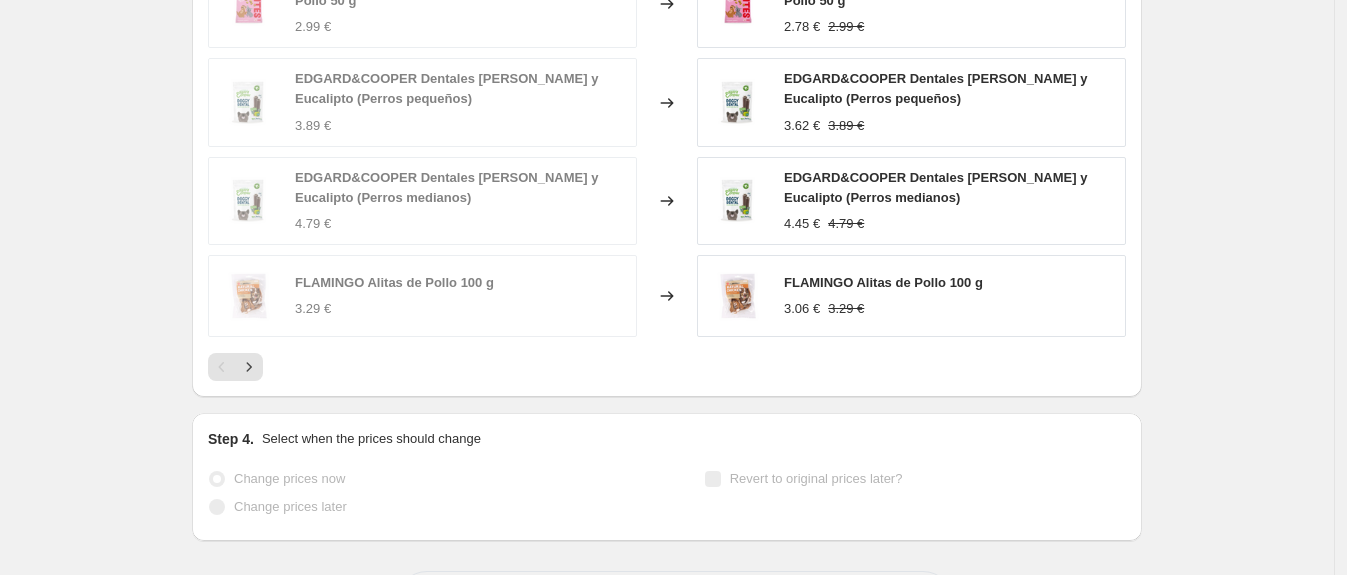 scroll, scrollTop: 0, scrollLeft: 0, axis: both 